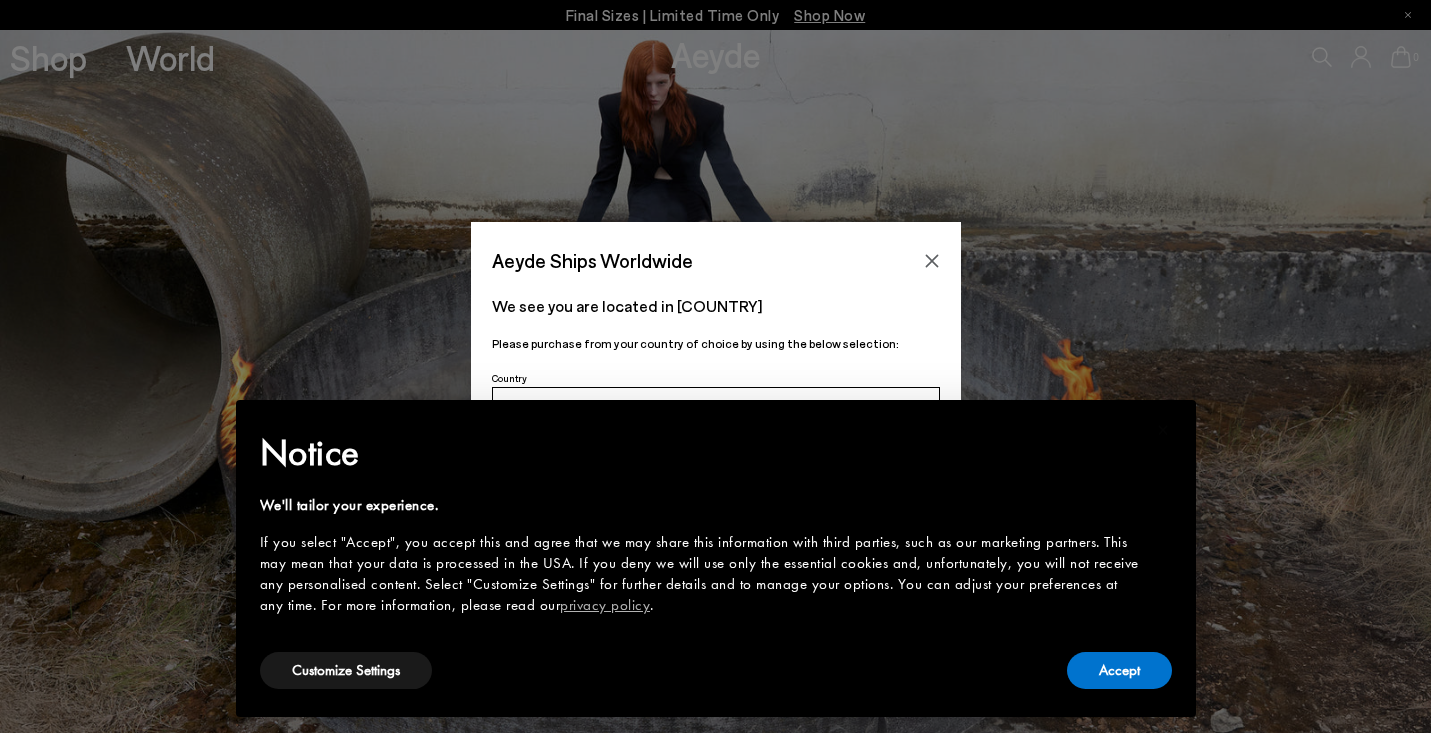 scroll, scrollTop: 0, scrollLeft: 0, axis: both 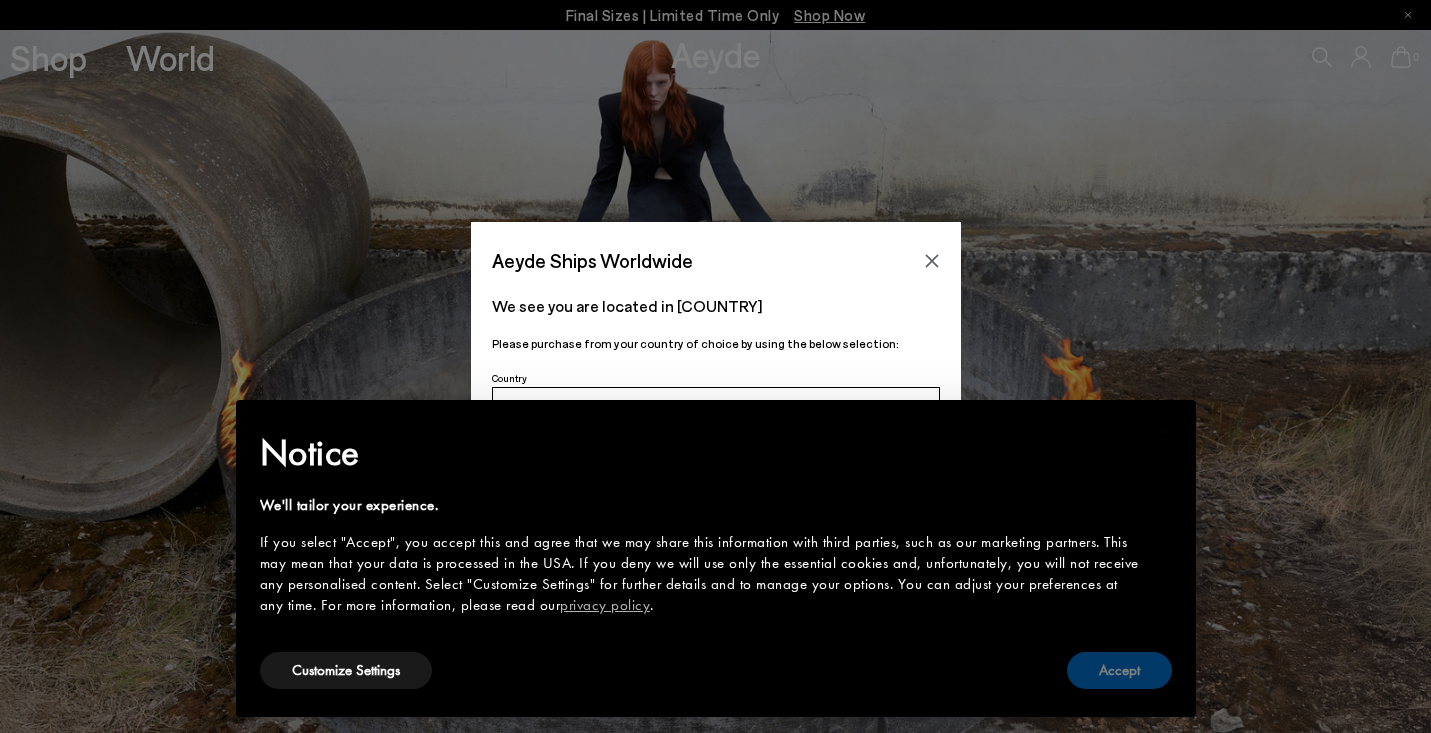click on "Accept" at bounding box center (1119, 670) 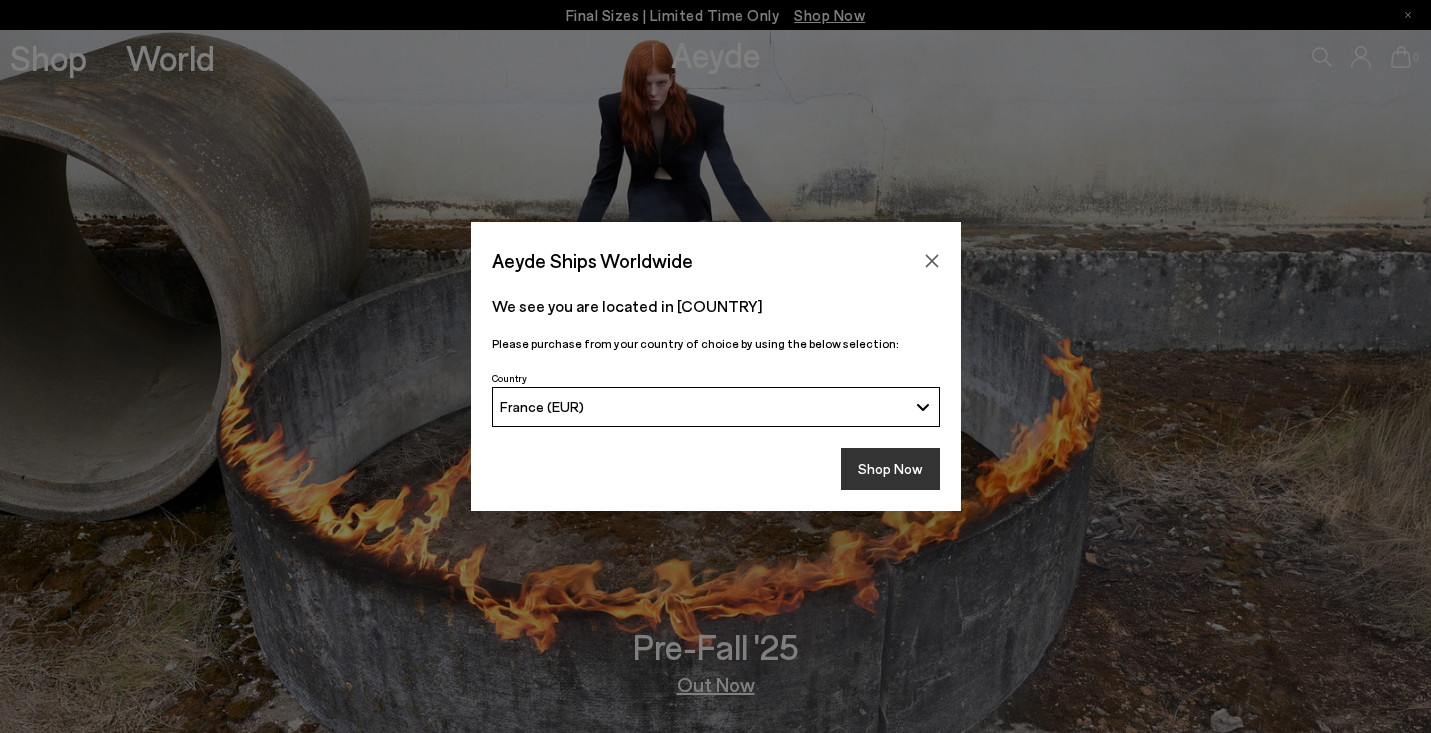 click on "Shop Now" at bounding box center (890, 469) 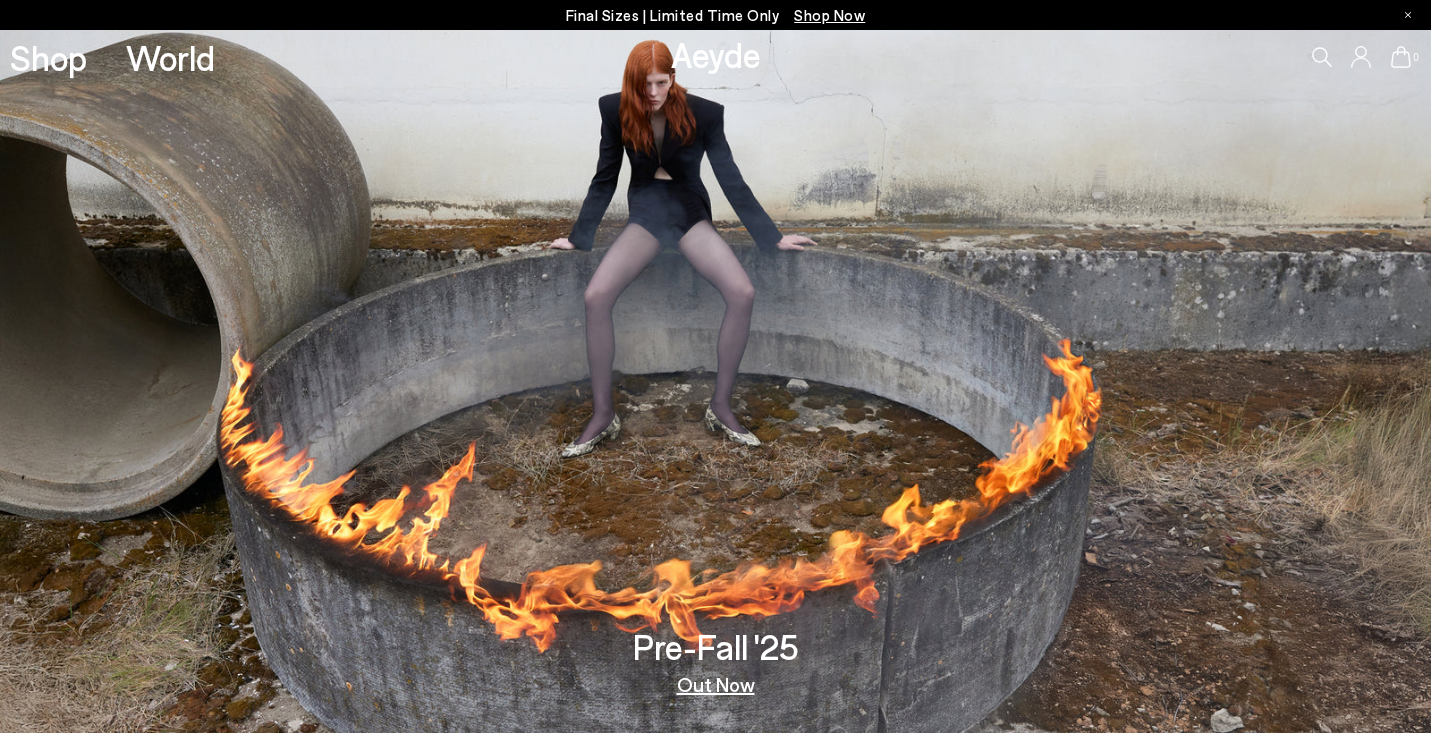 scroll, scrollTop: 0, scrollLeft: 0, axis: both 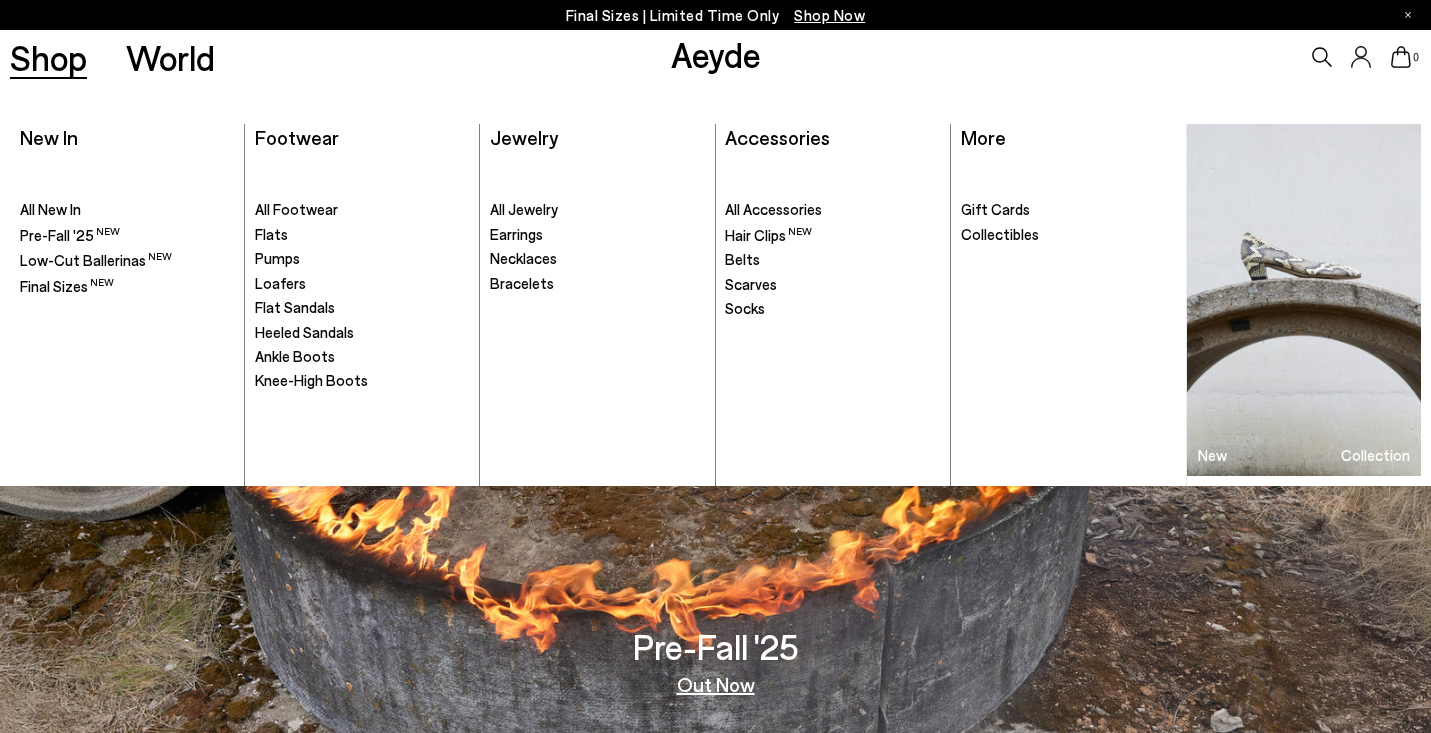 click on "Shop" at bounding box center [48, 57] 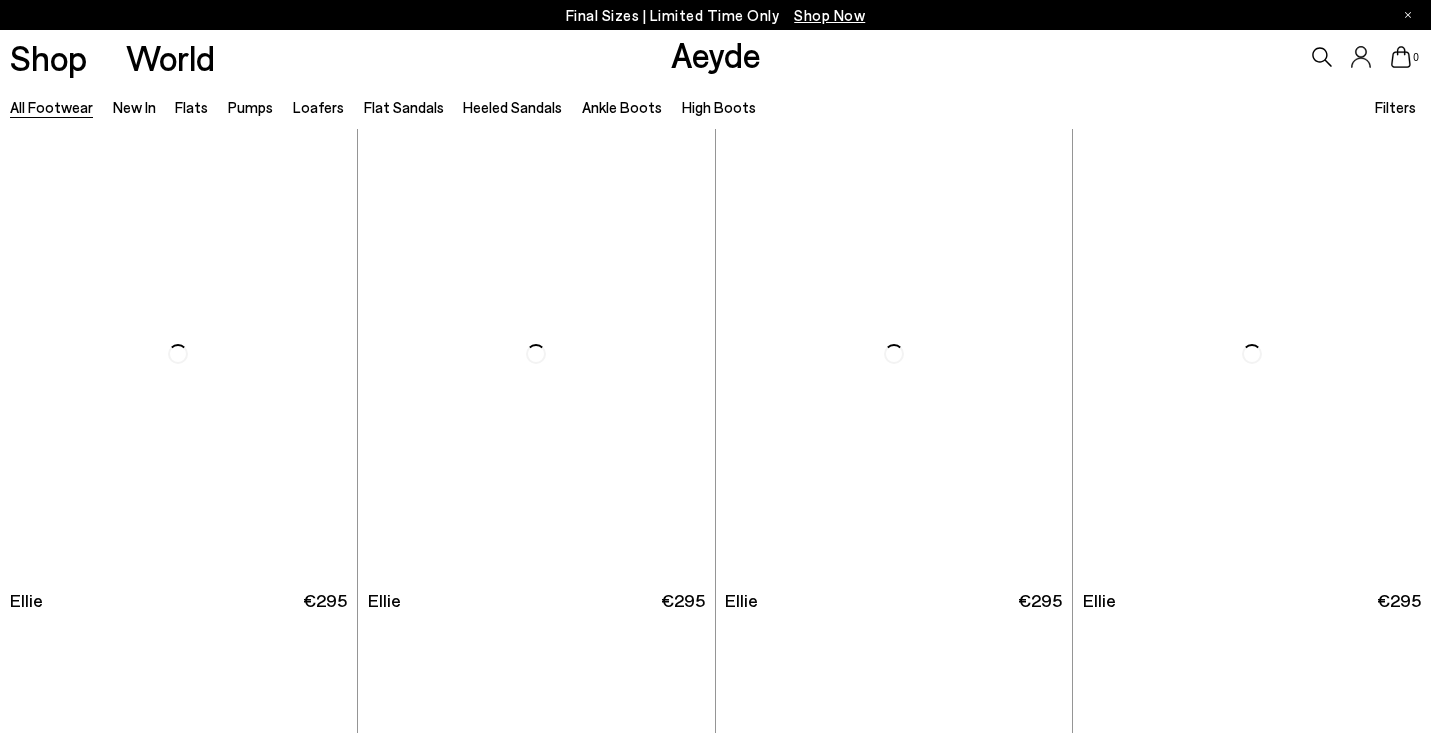 scroll, scrollTop: 0, scrollLeft: 0, axis: both 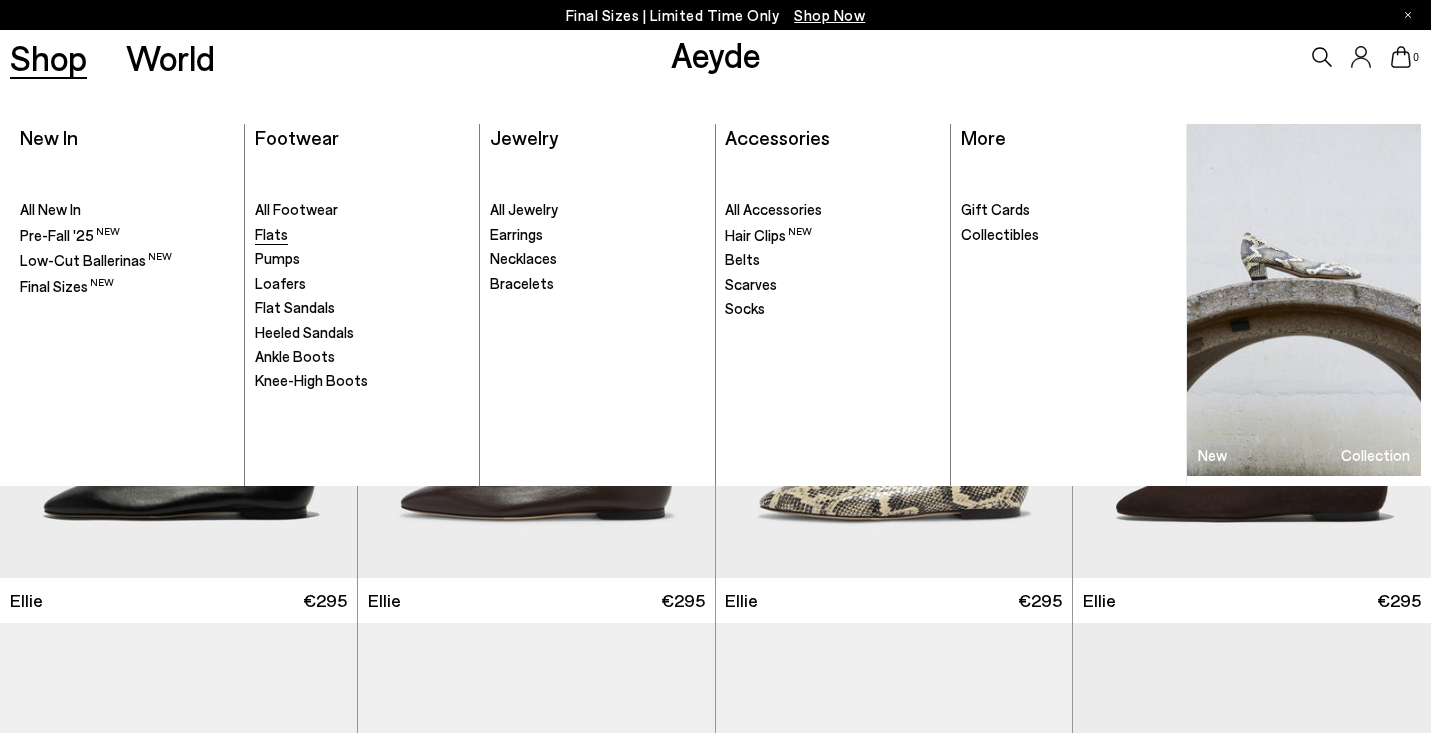 click on "Flats" at bounding box center (271, 234) 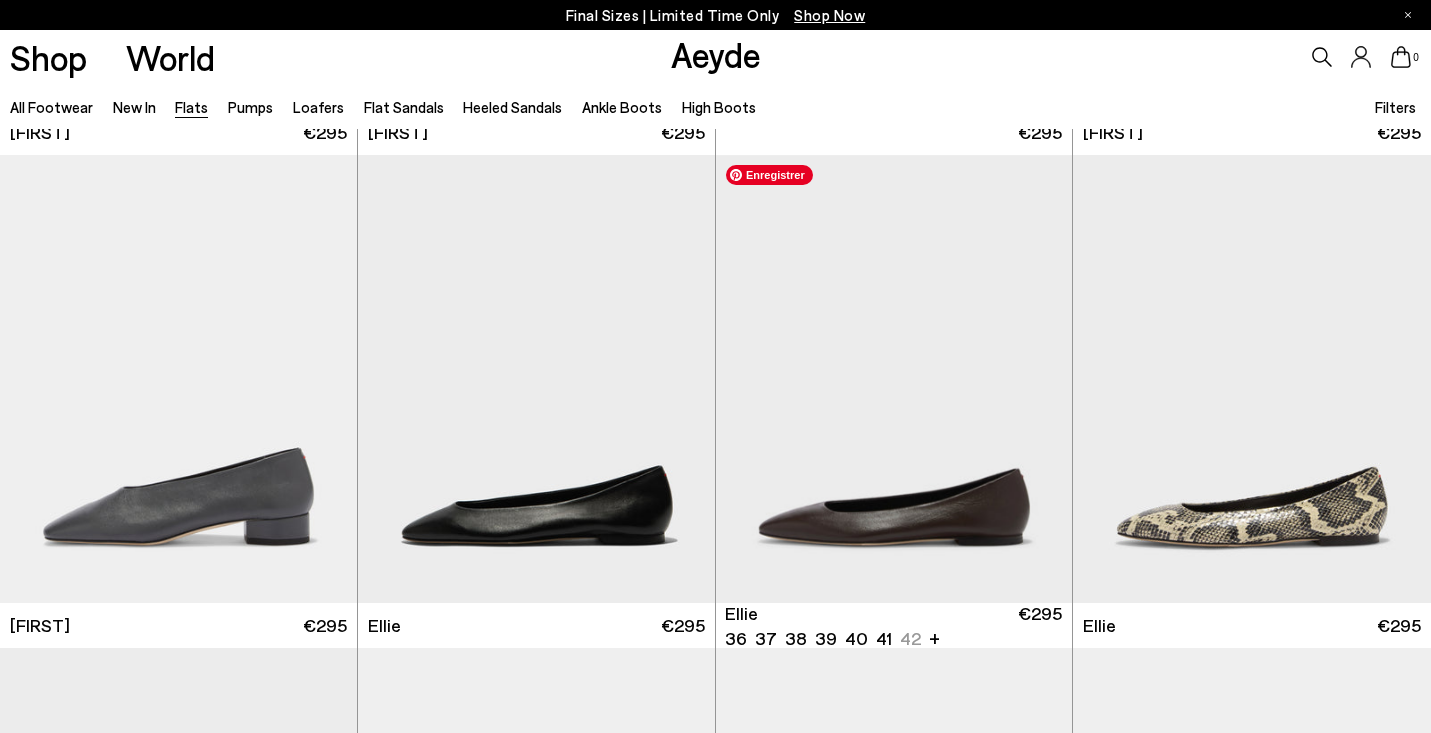 scroll, scrollTop: 474, scrollLeft: 0, axis: vertical 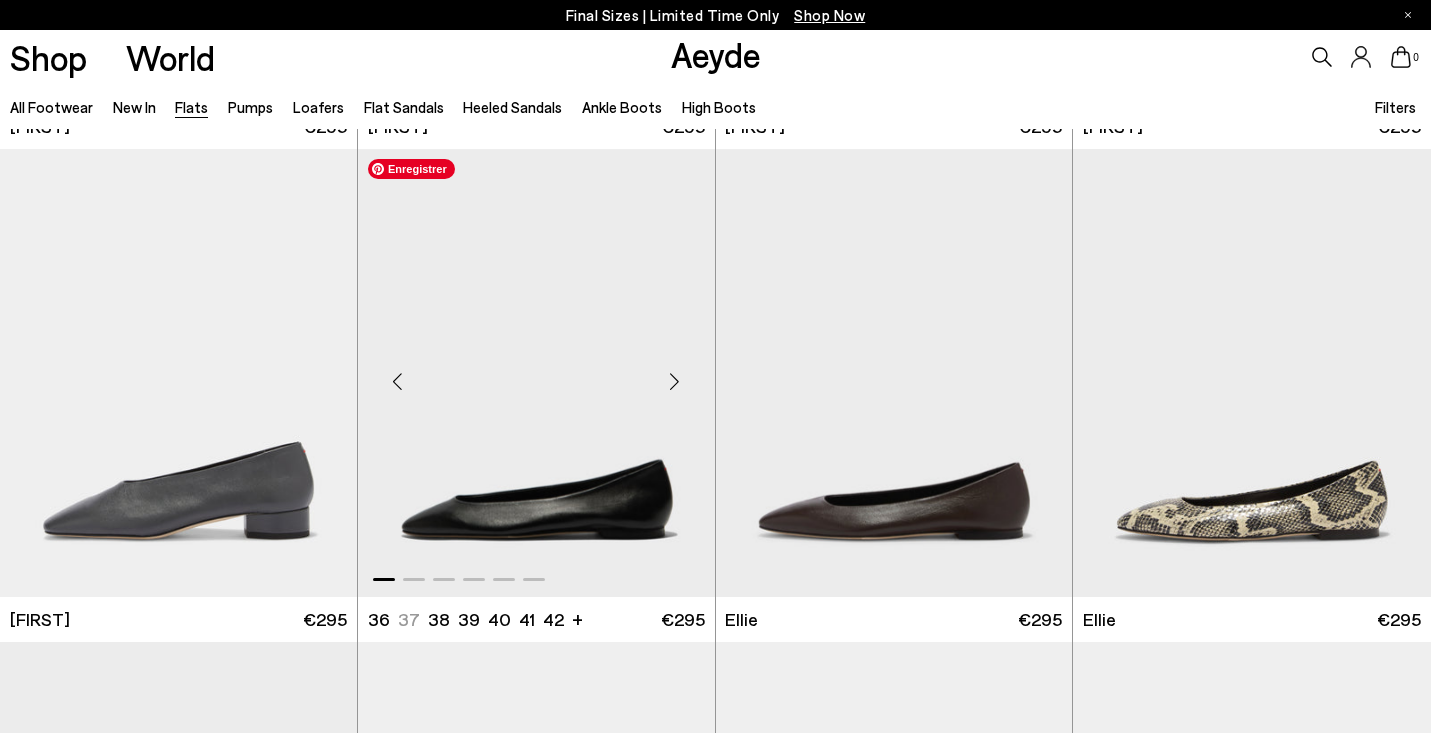 click at bounding box center [536, 373] 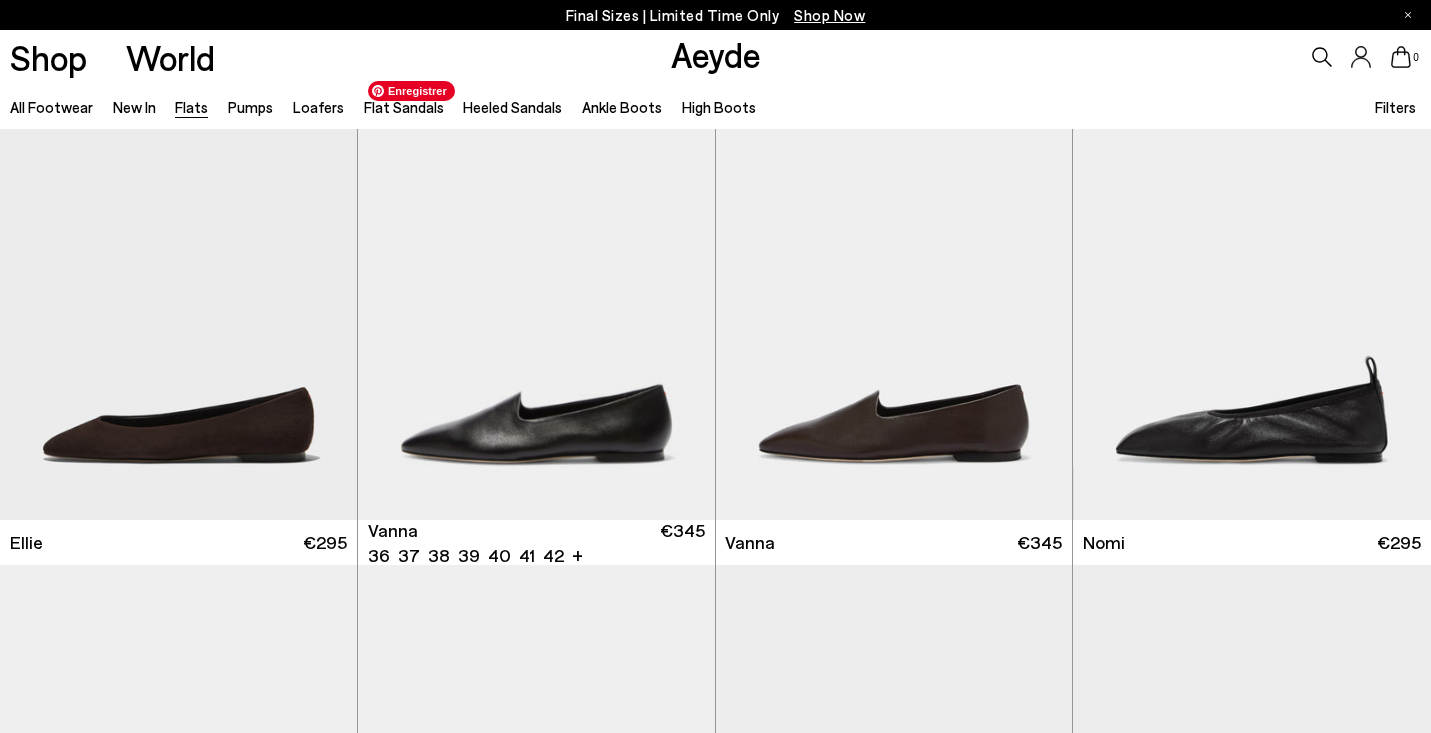 scroll, scrollTop: 1053, scrollLeft: 0, axis: vertical 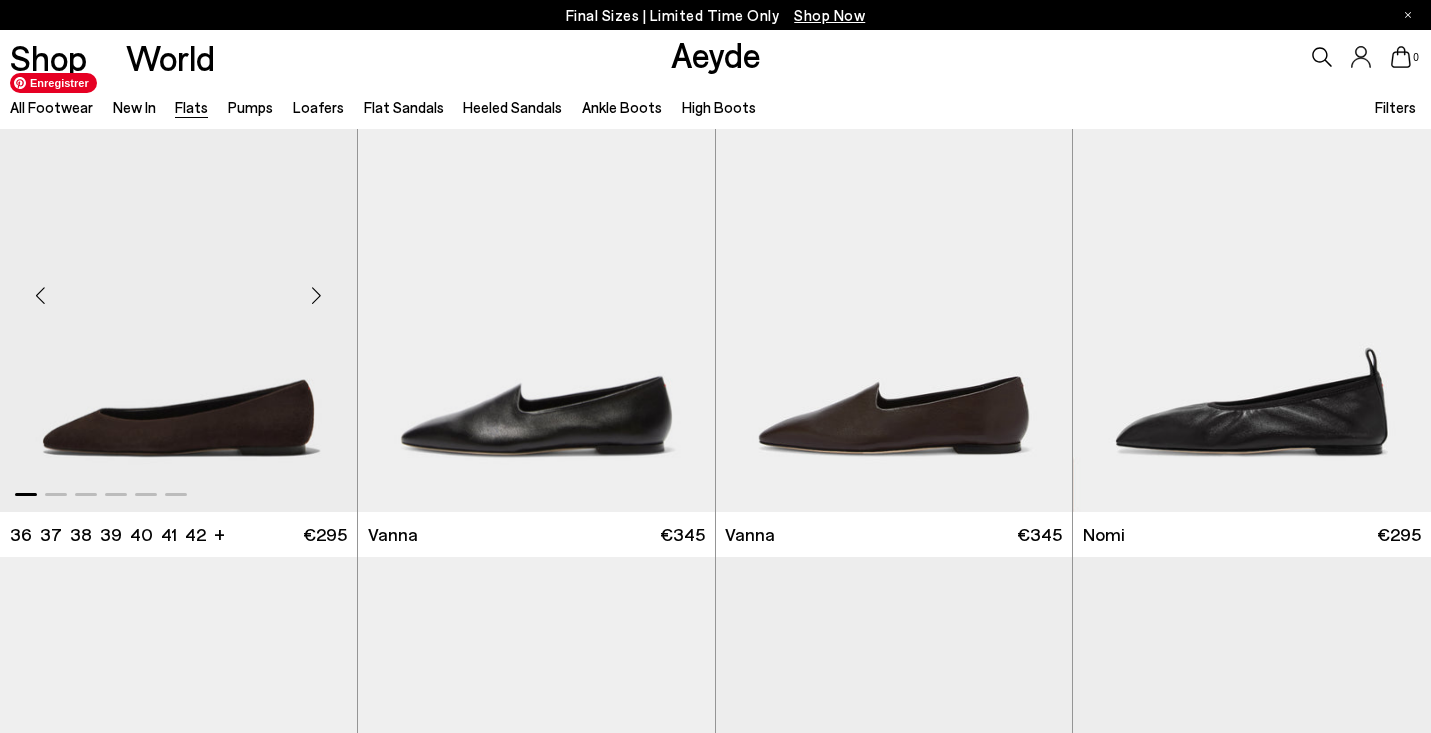 click at bounding box center (178, 287) 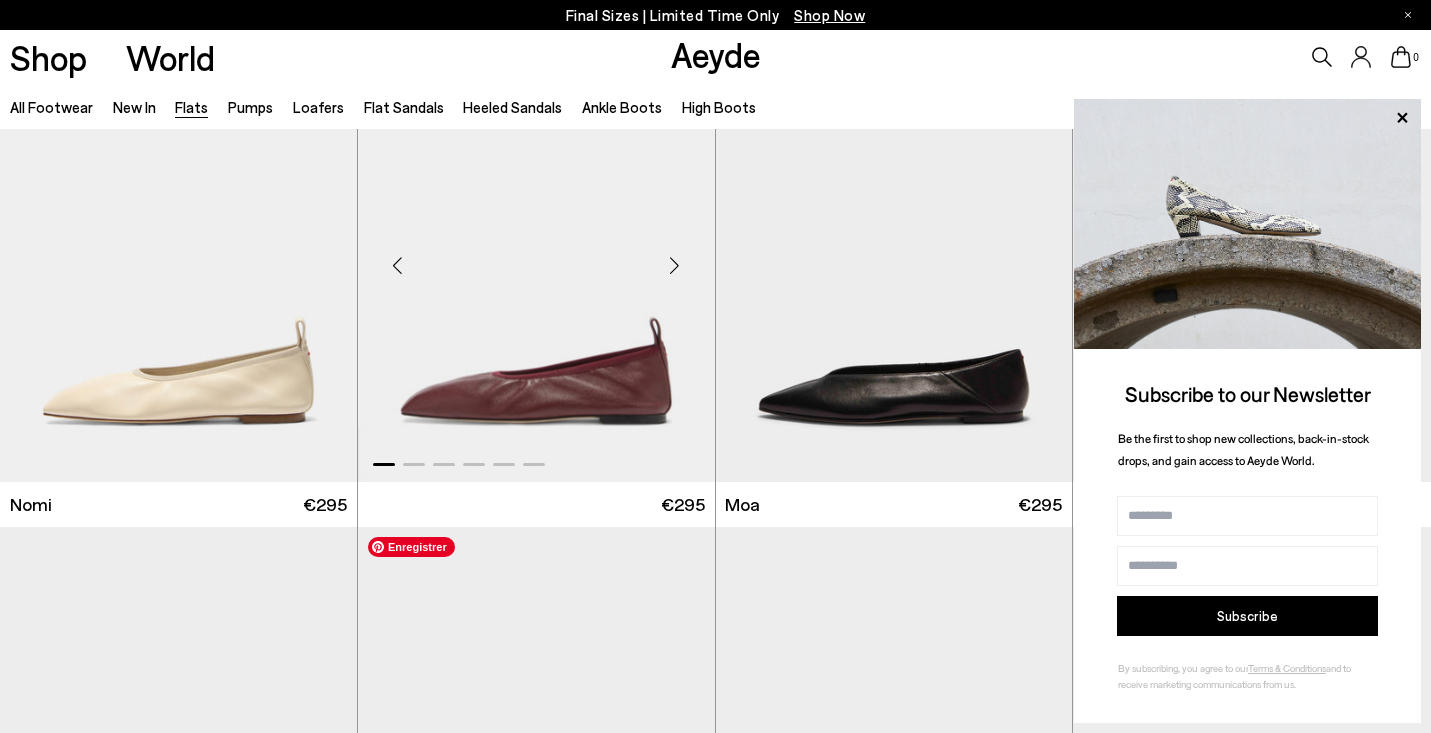scroll, scrollTop: 1714, scrollLeft: 0, axis: vertical 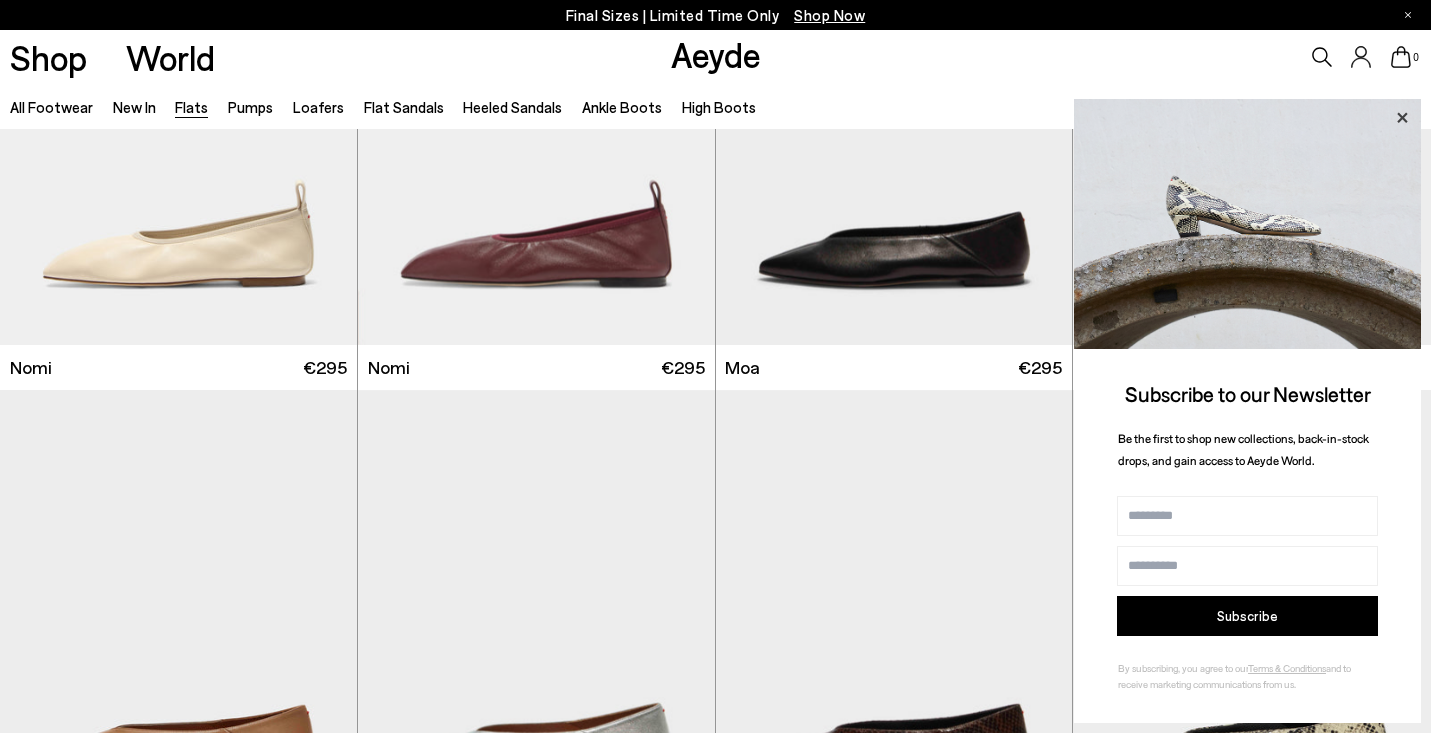 click 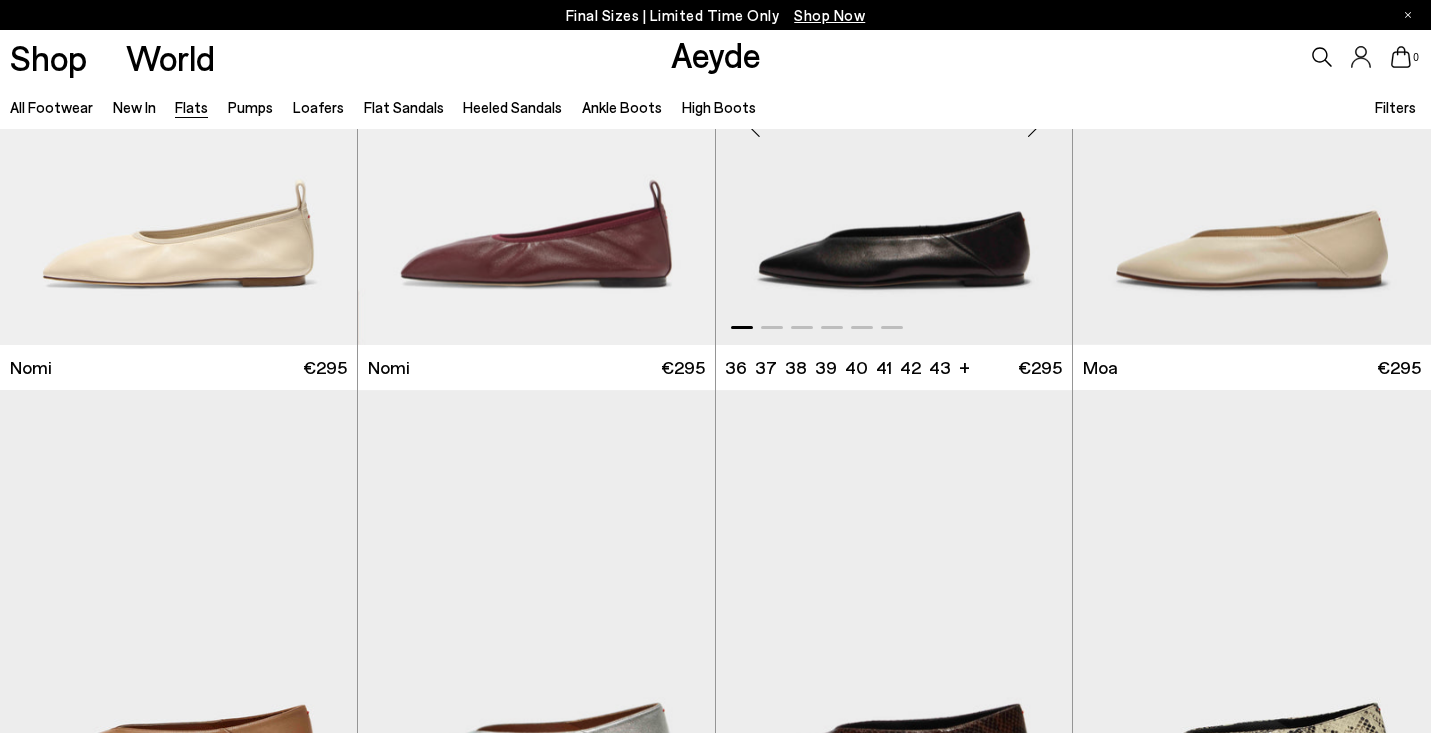 click at bounding box center [894, 120] 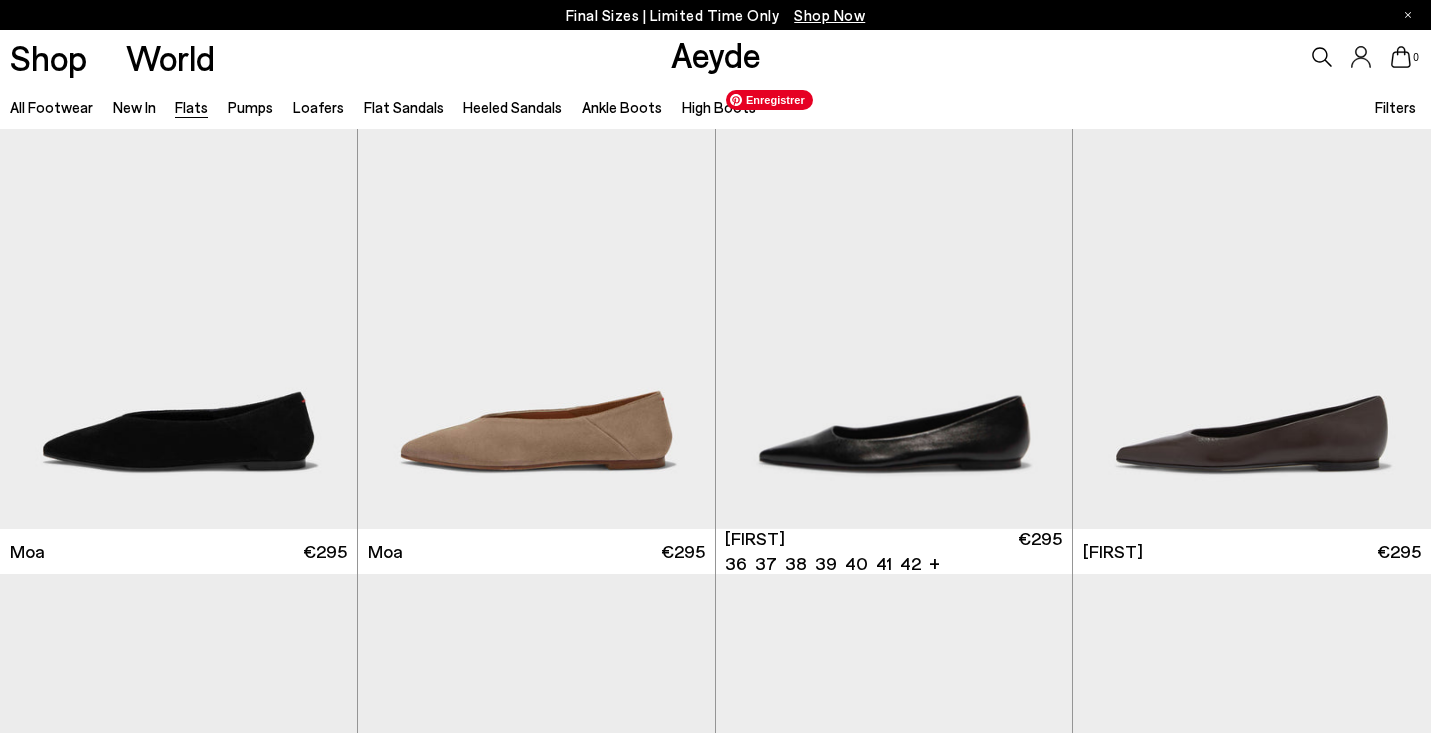 scroll, scrollTop: 2596, scrollLeft: 0, axis: vertical 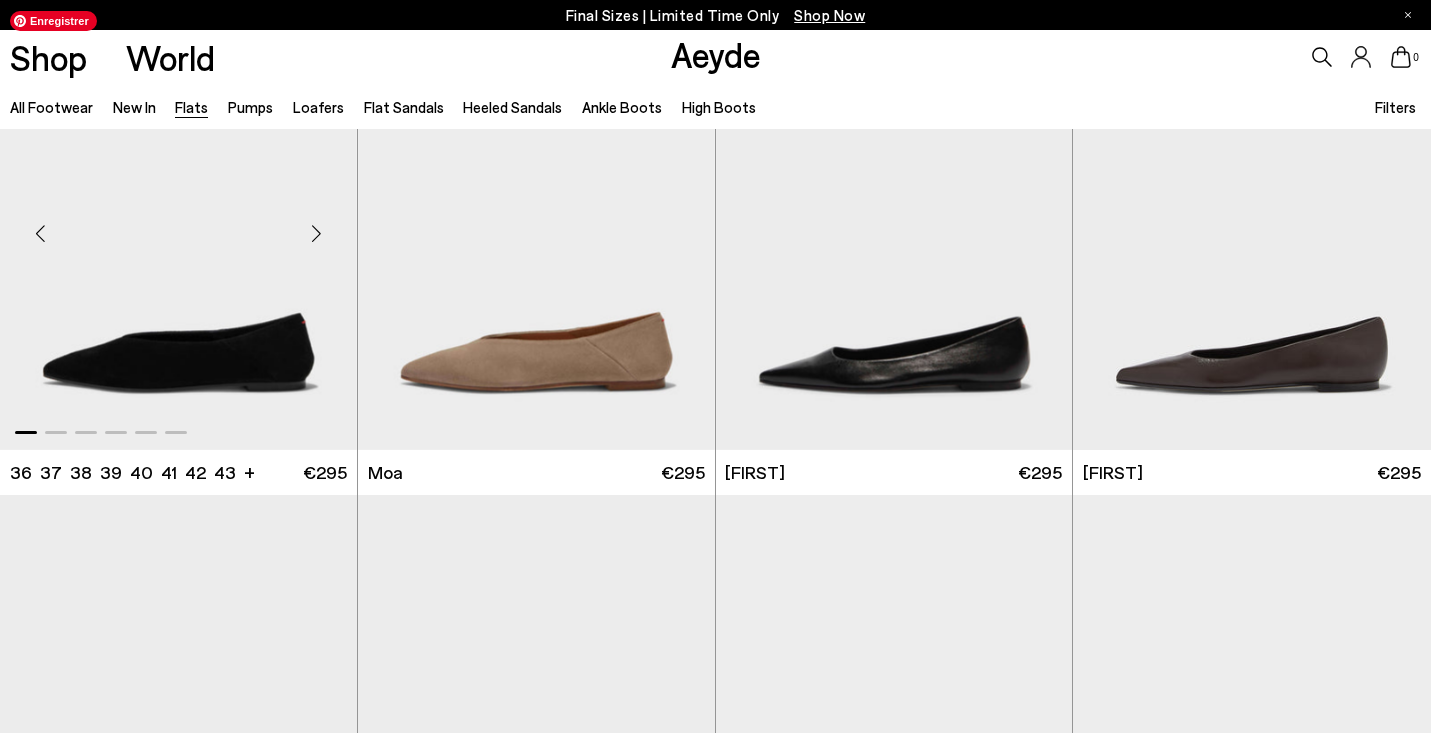 click at bounding box center (178, 225) 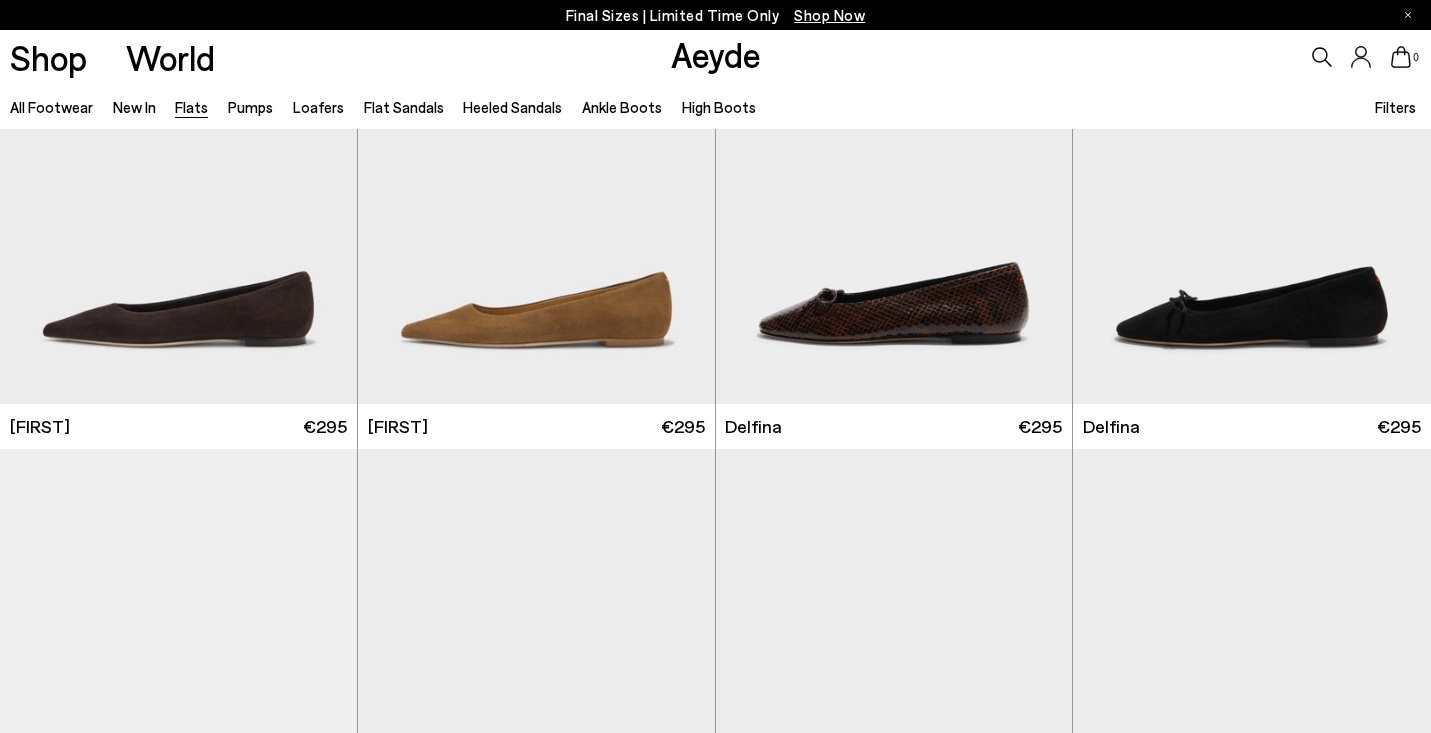 scroll, scrollTop: 3156, scrollLeft: 0, axis: vertical 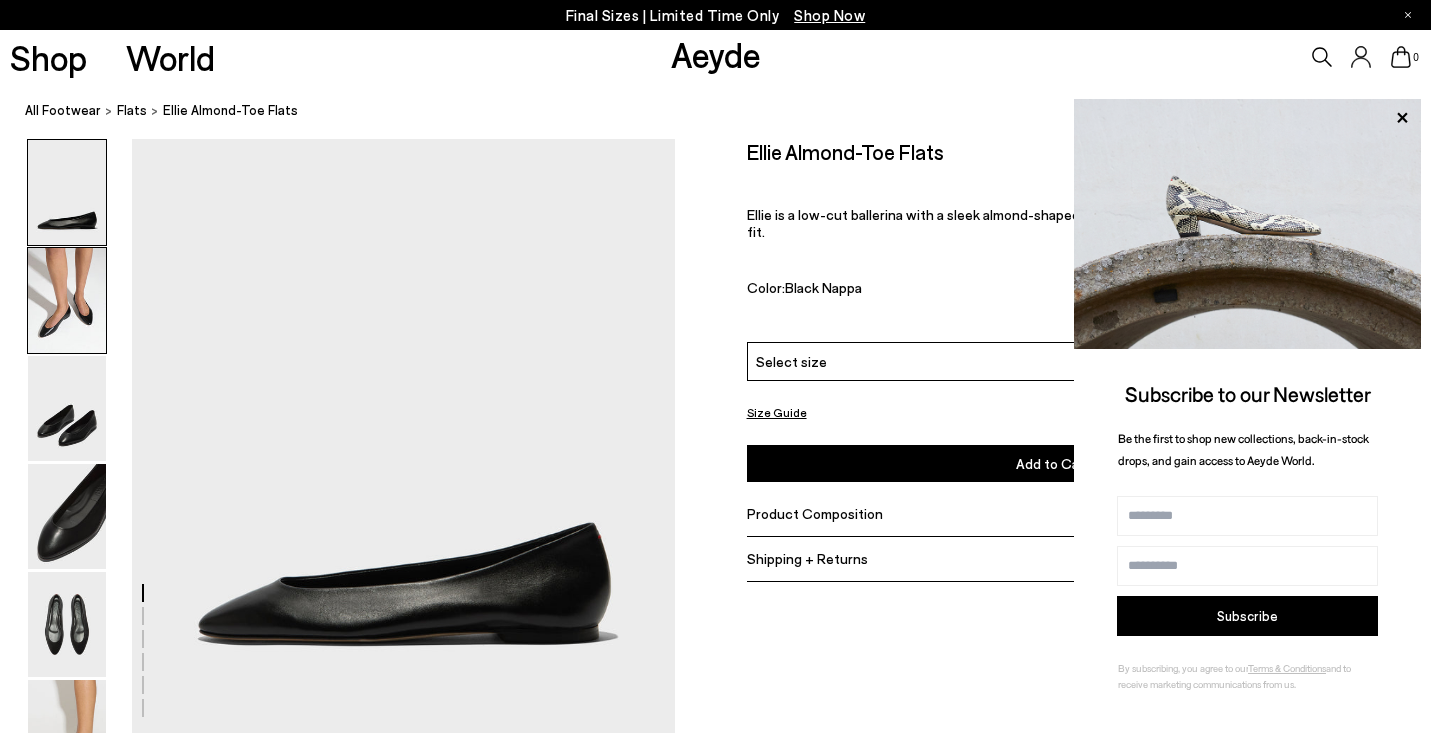 click at bounding box center [67, 300] 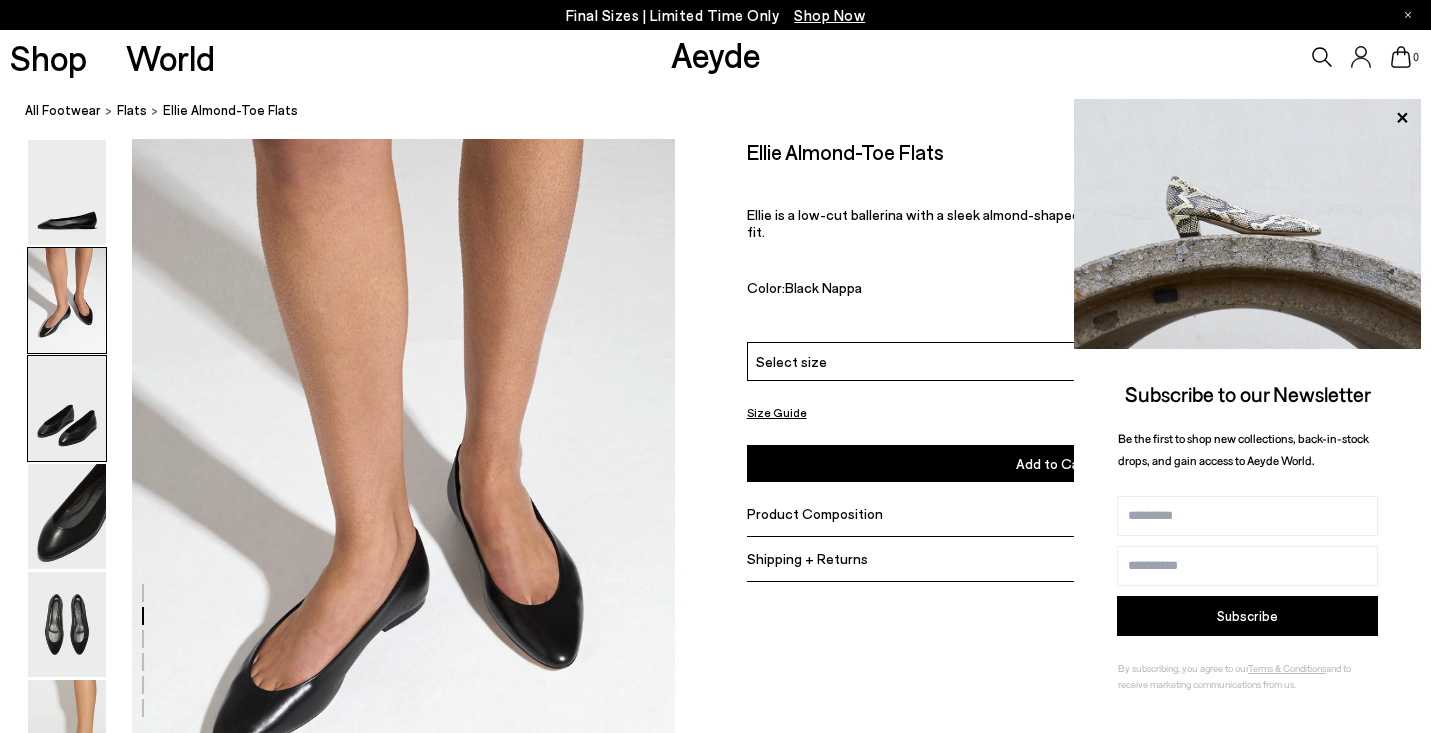 click at bounding box center [67, 408] 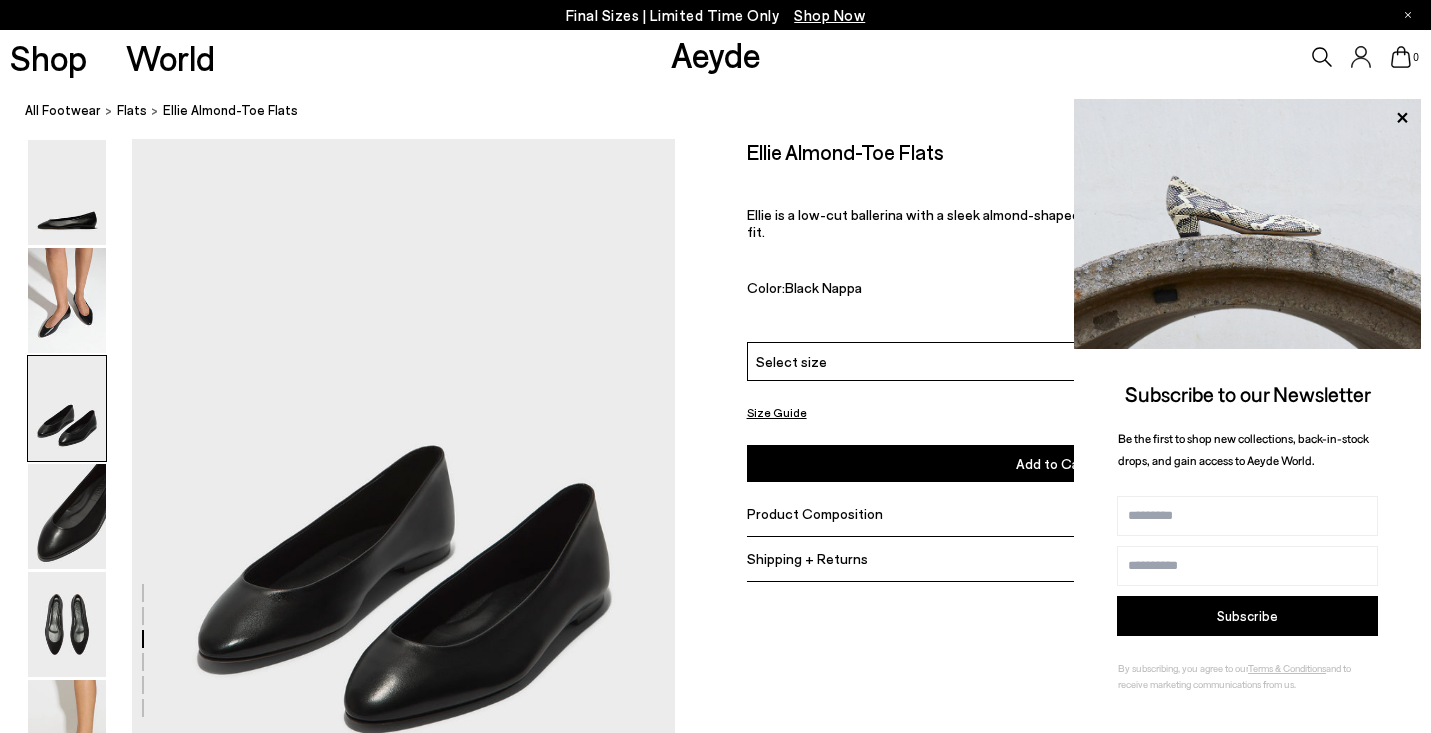 scroll, scrollTop: 1359, scrollLeft: 0, axis: vertical 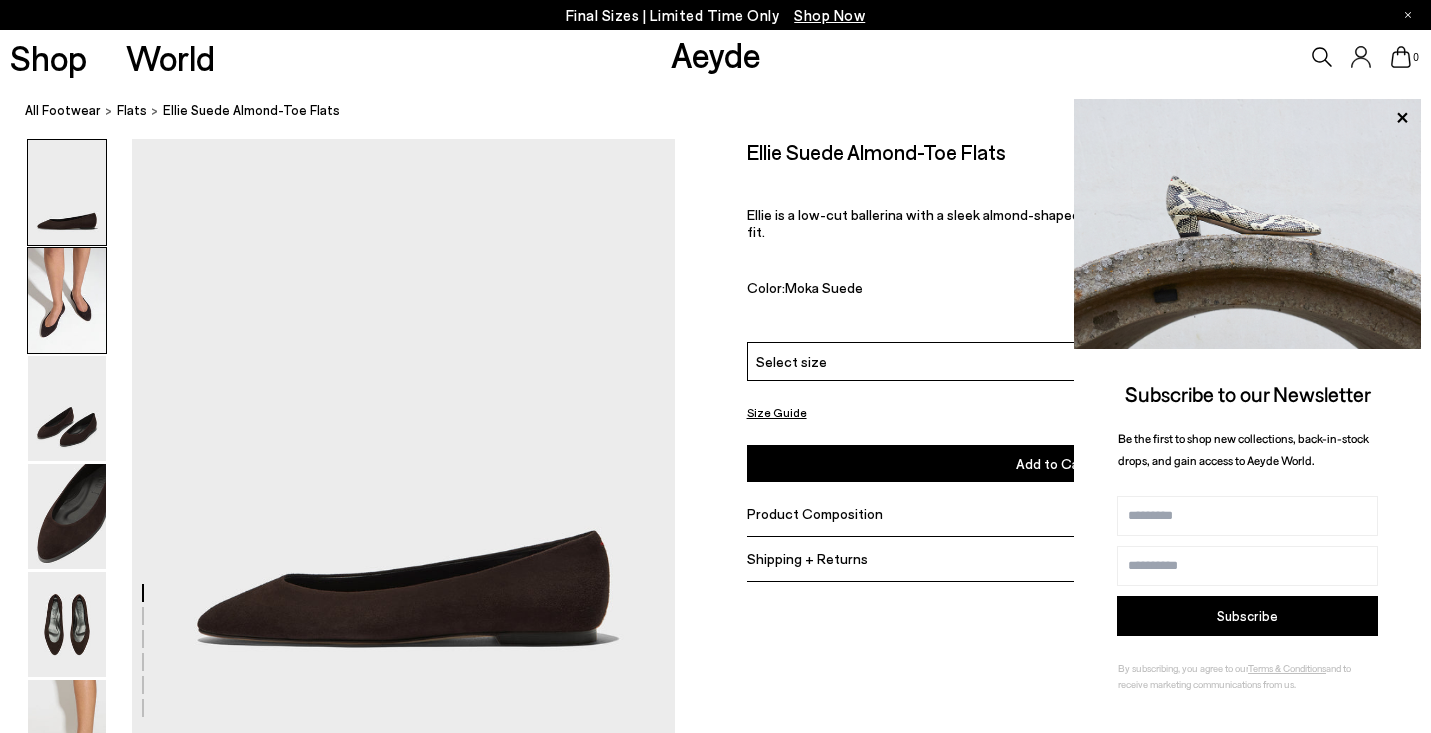 click at bounding box center (67, 300) 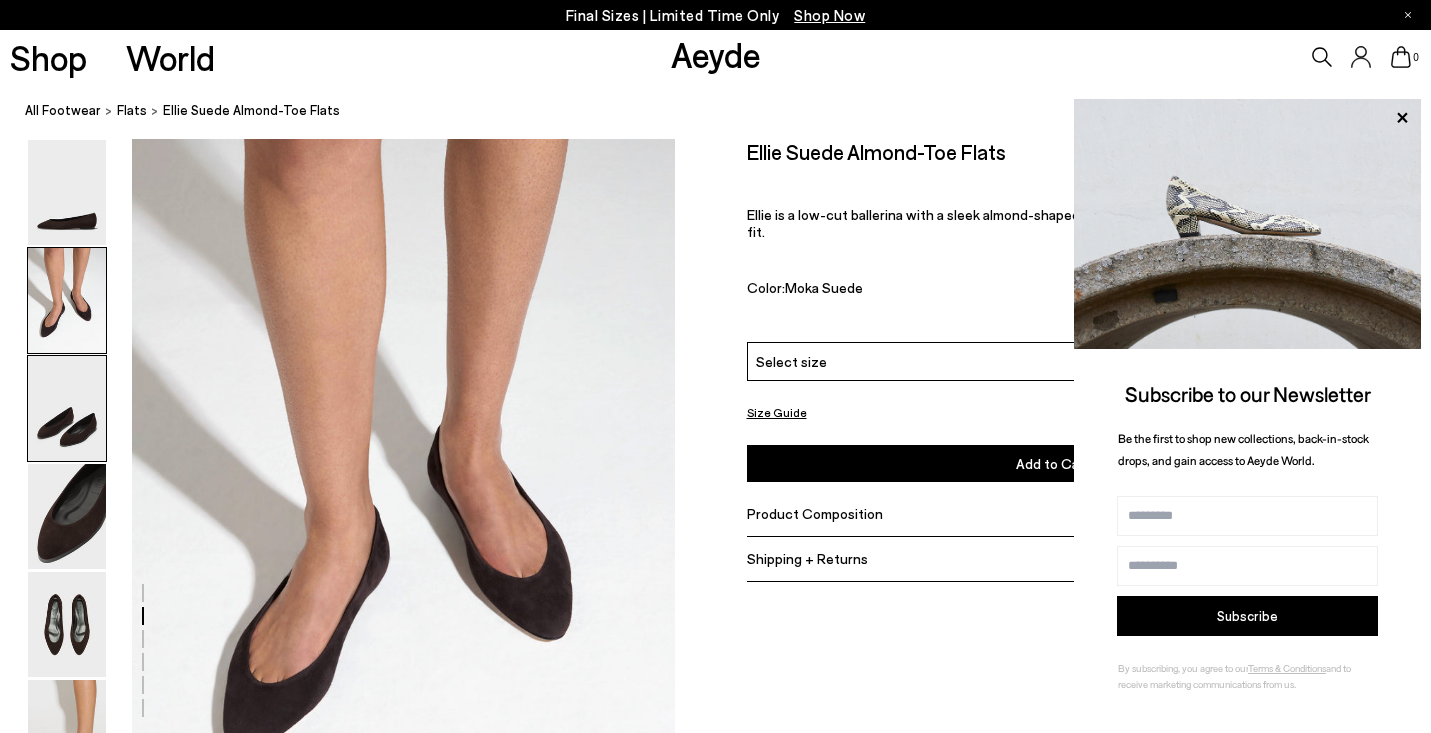 click at bounding box center (67, 408) 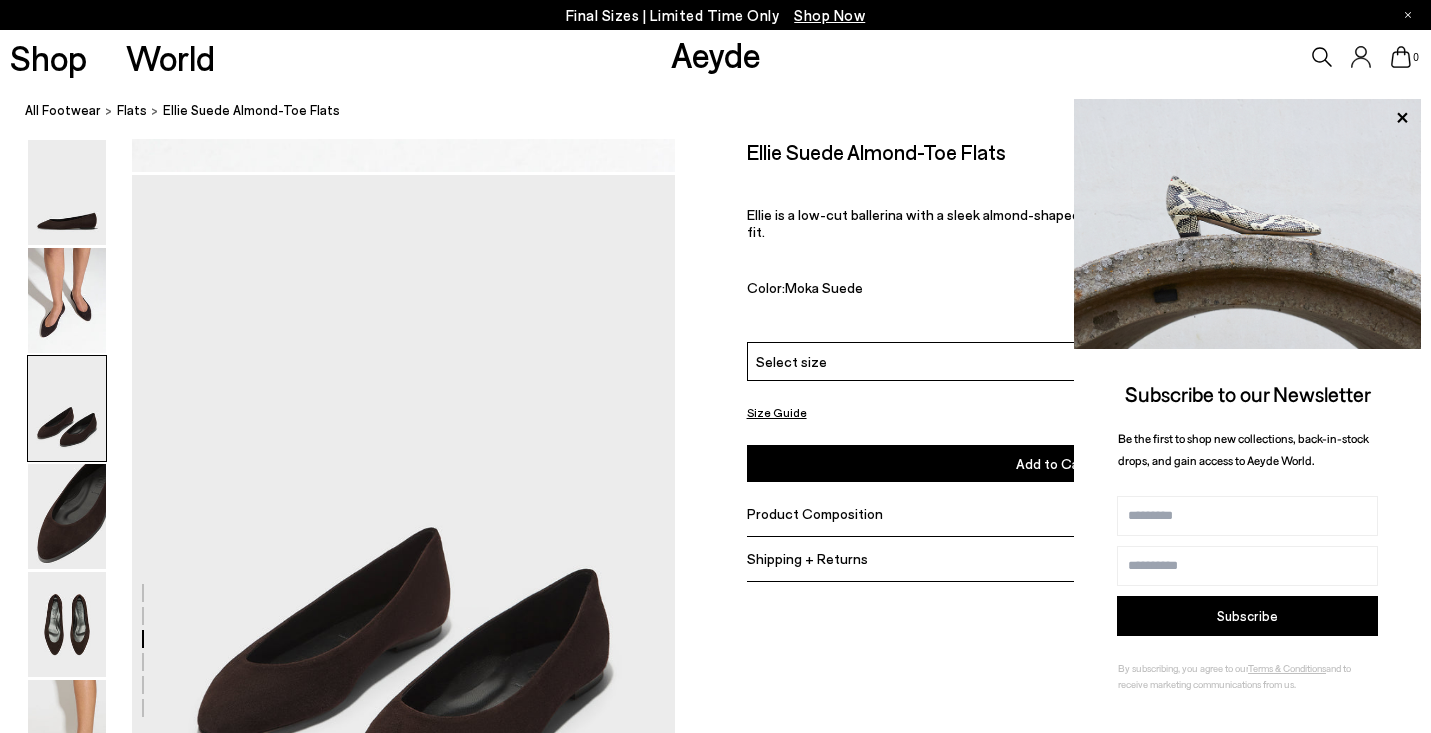 scroll, scrollTop: 1326, scrollLeft: 0, axis: vertical 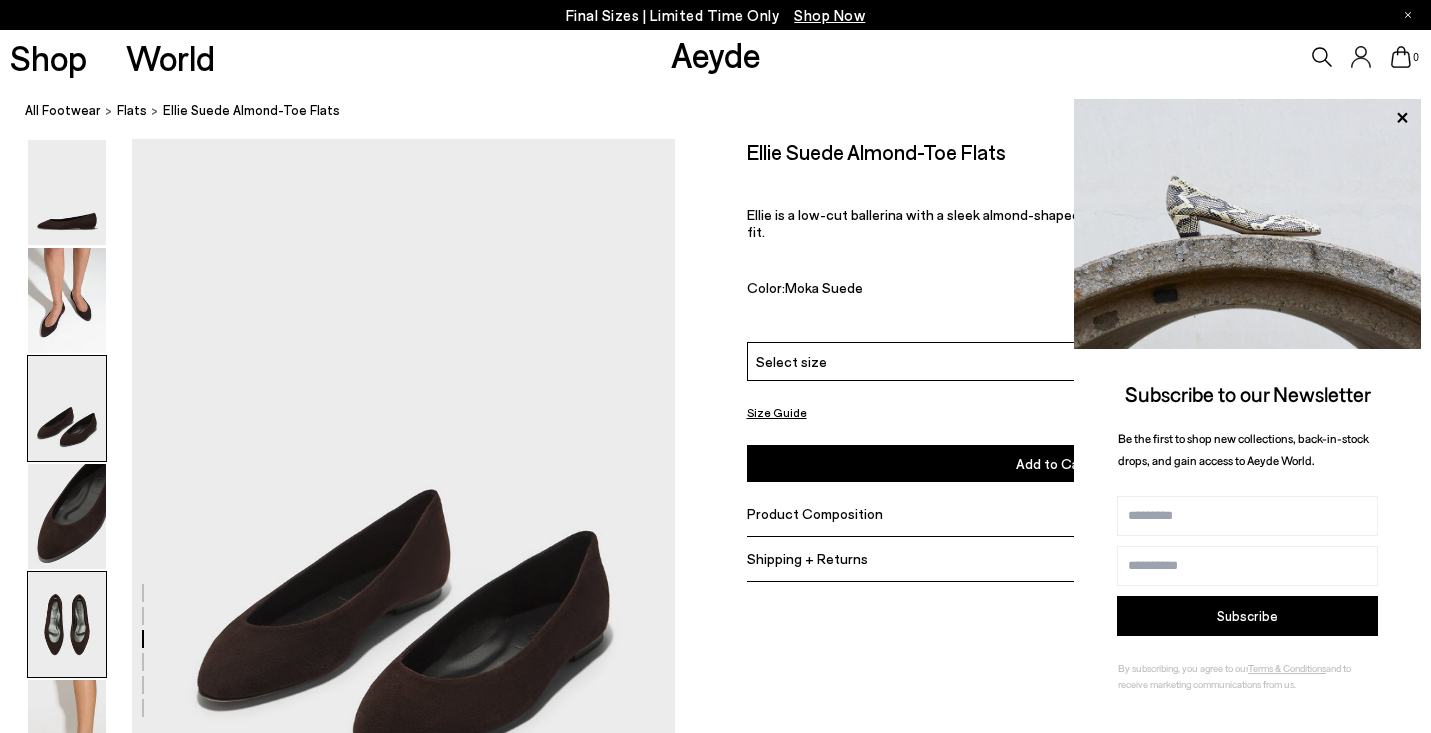 click at bounding box center (67, 624) 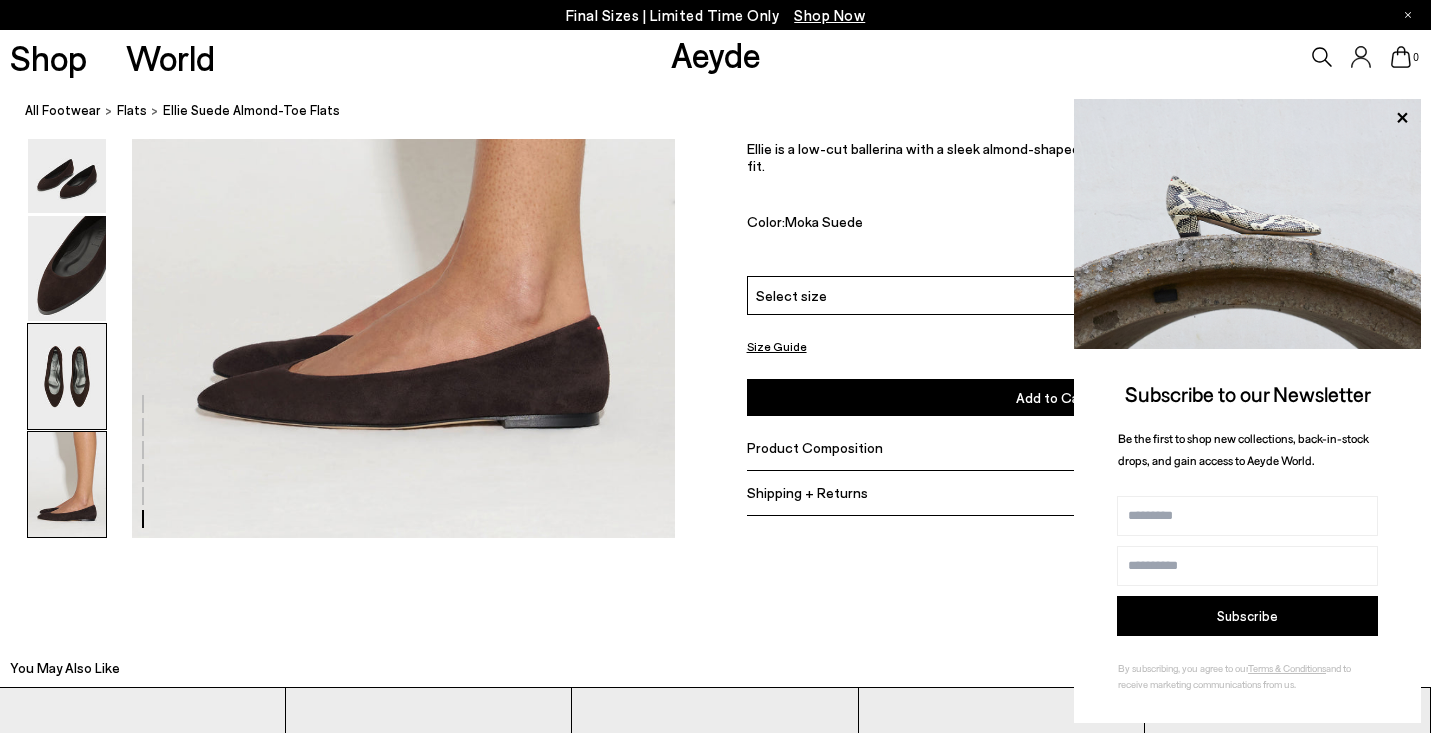 scroll, scrollTop: 3832, scrollLeft: 0, axis: vertical 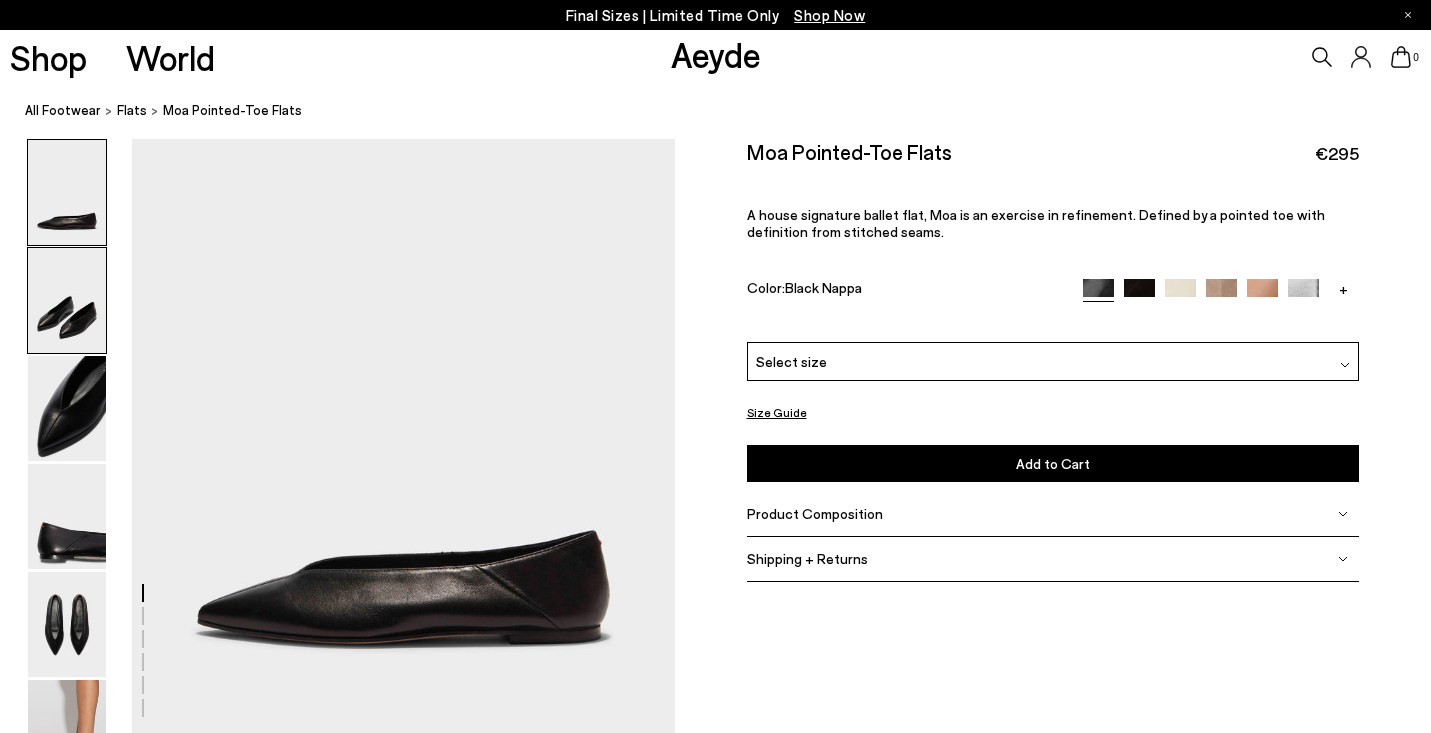 click at bounding box center (67, 300) 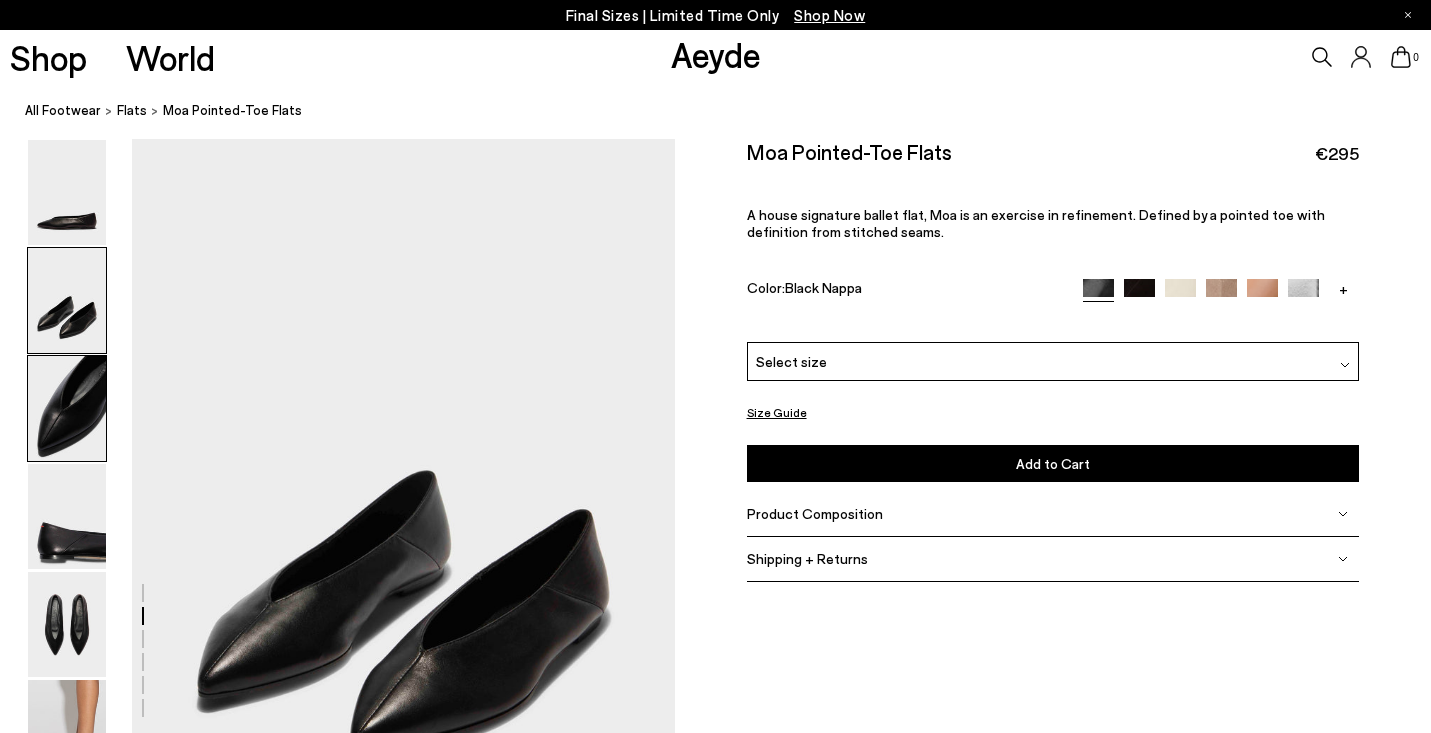 click at bounding box center [67, 408] 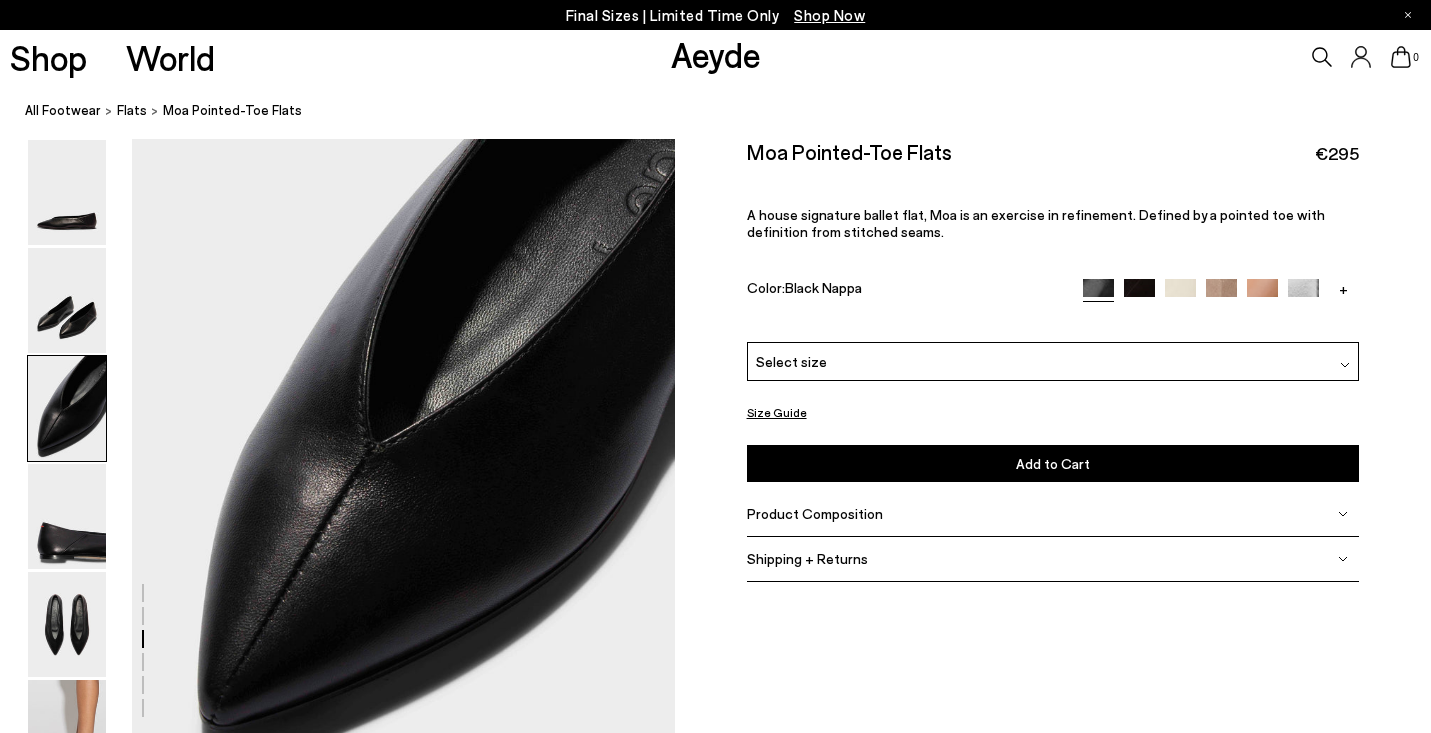 scroll, scrollTop: 1390, scrollLeft: 0, axis: vertical 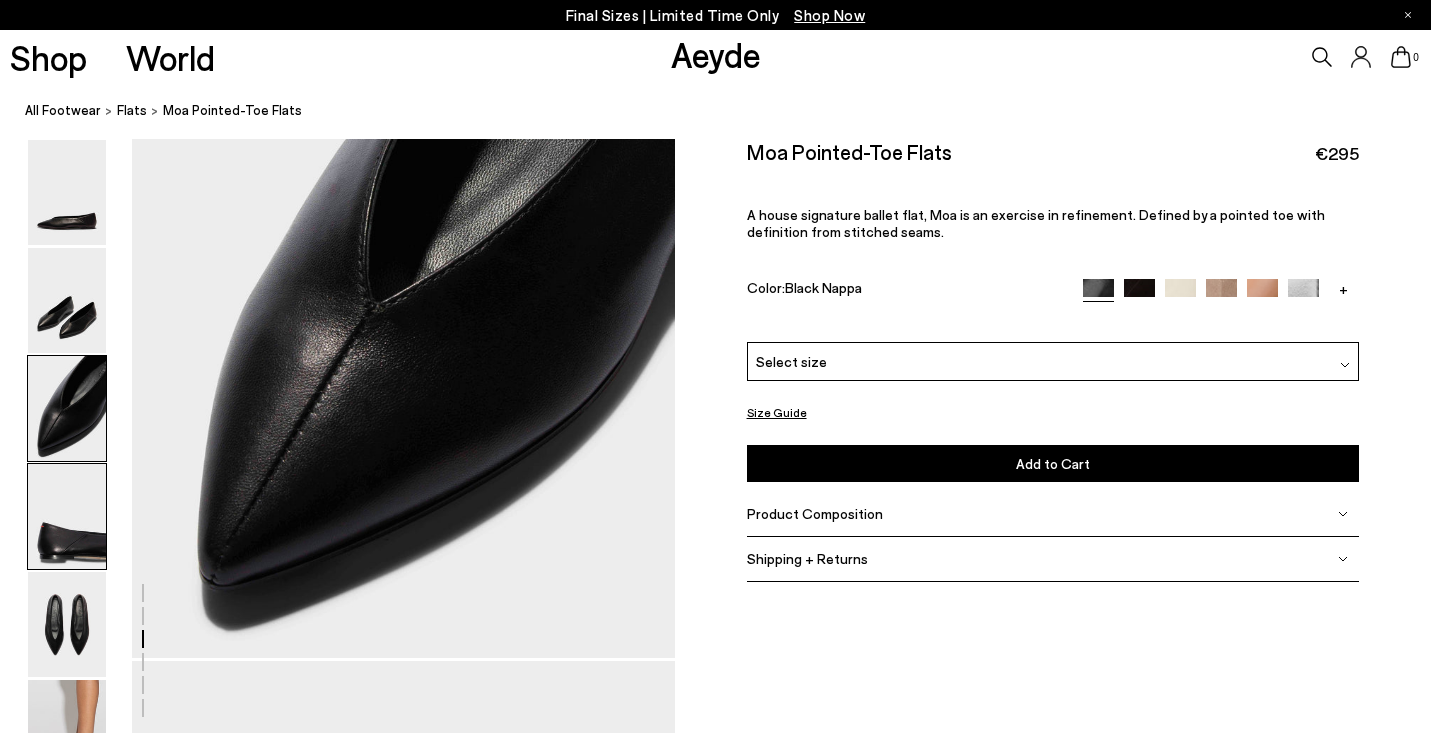 click at bounding box center [67, 516] 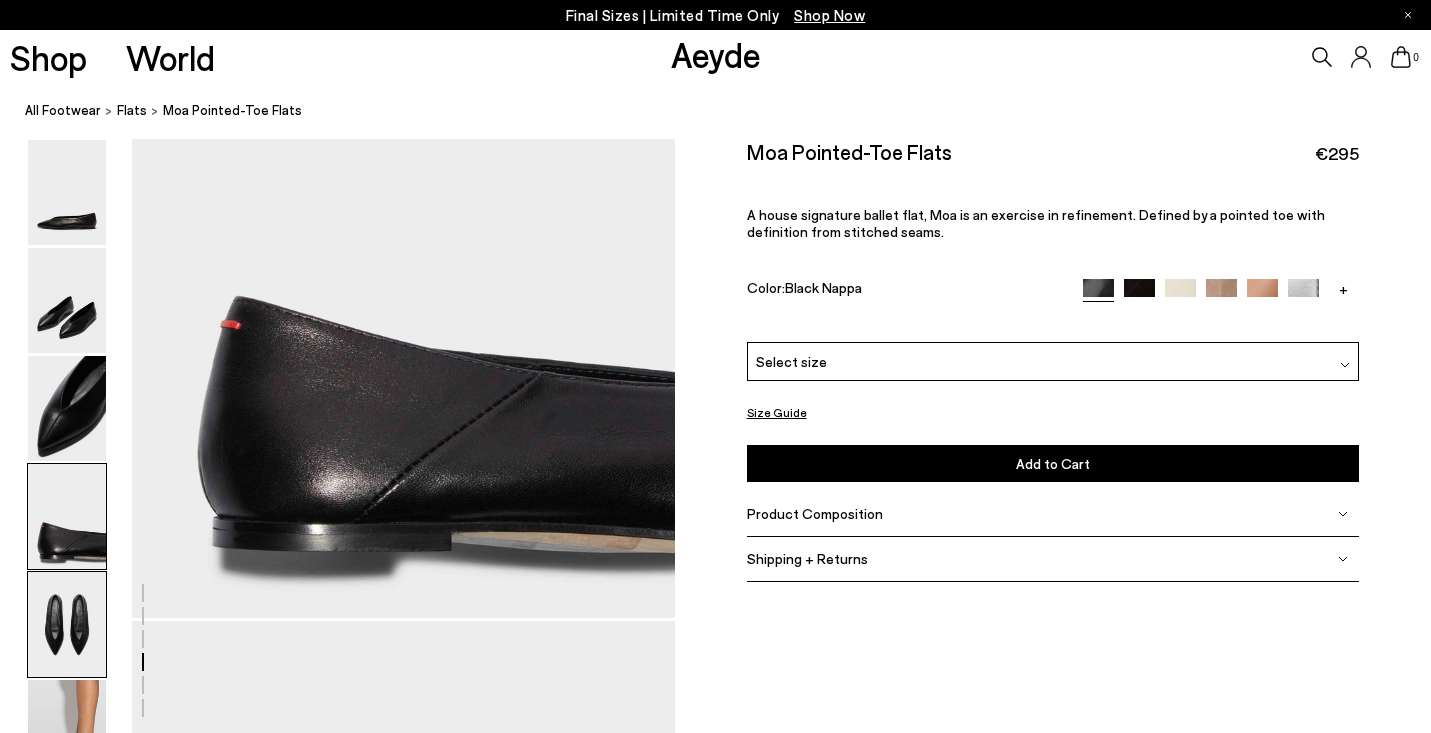 click at bounding box center [67, 624] 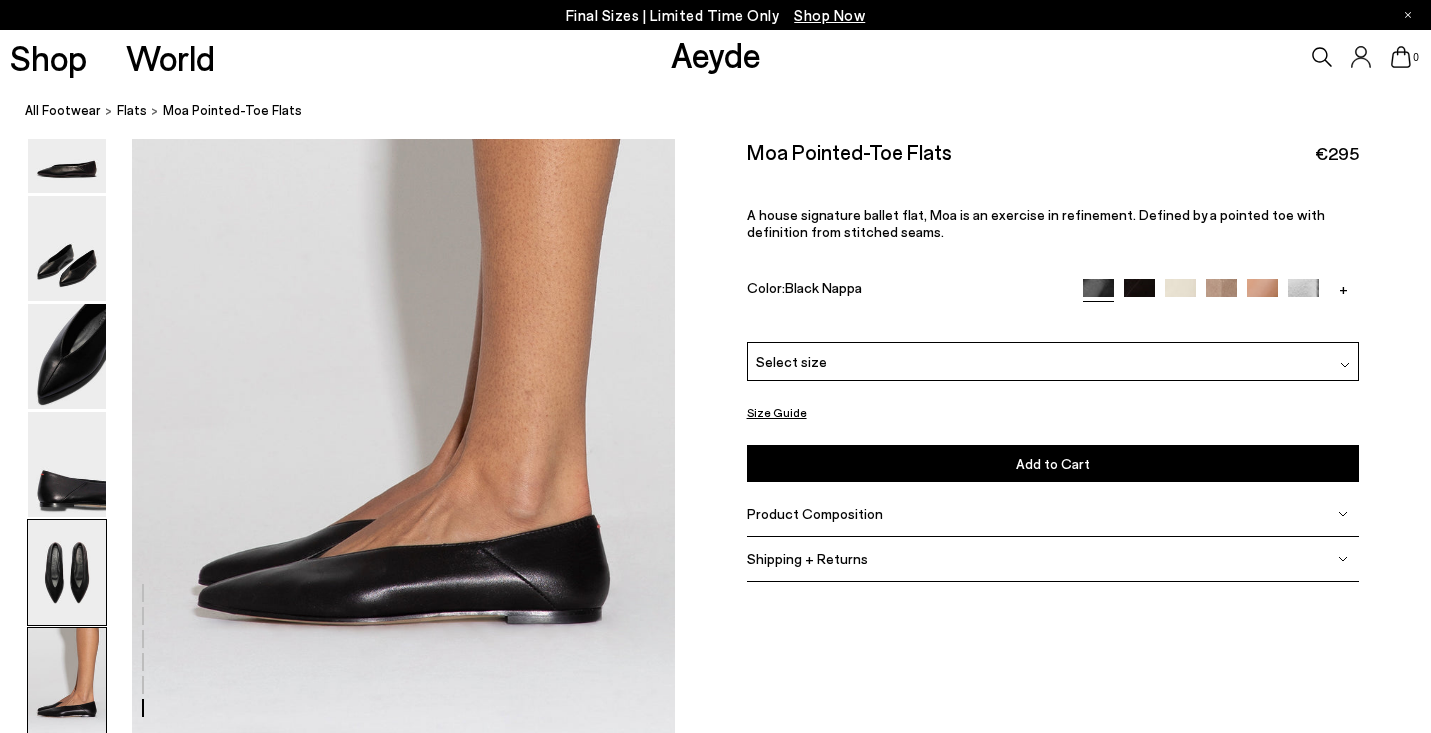 scroll, scrollTop: 3628, scrollLeft: 0, axis: vertical 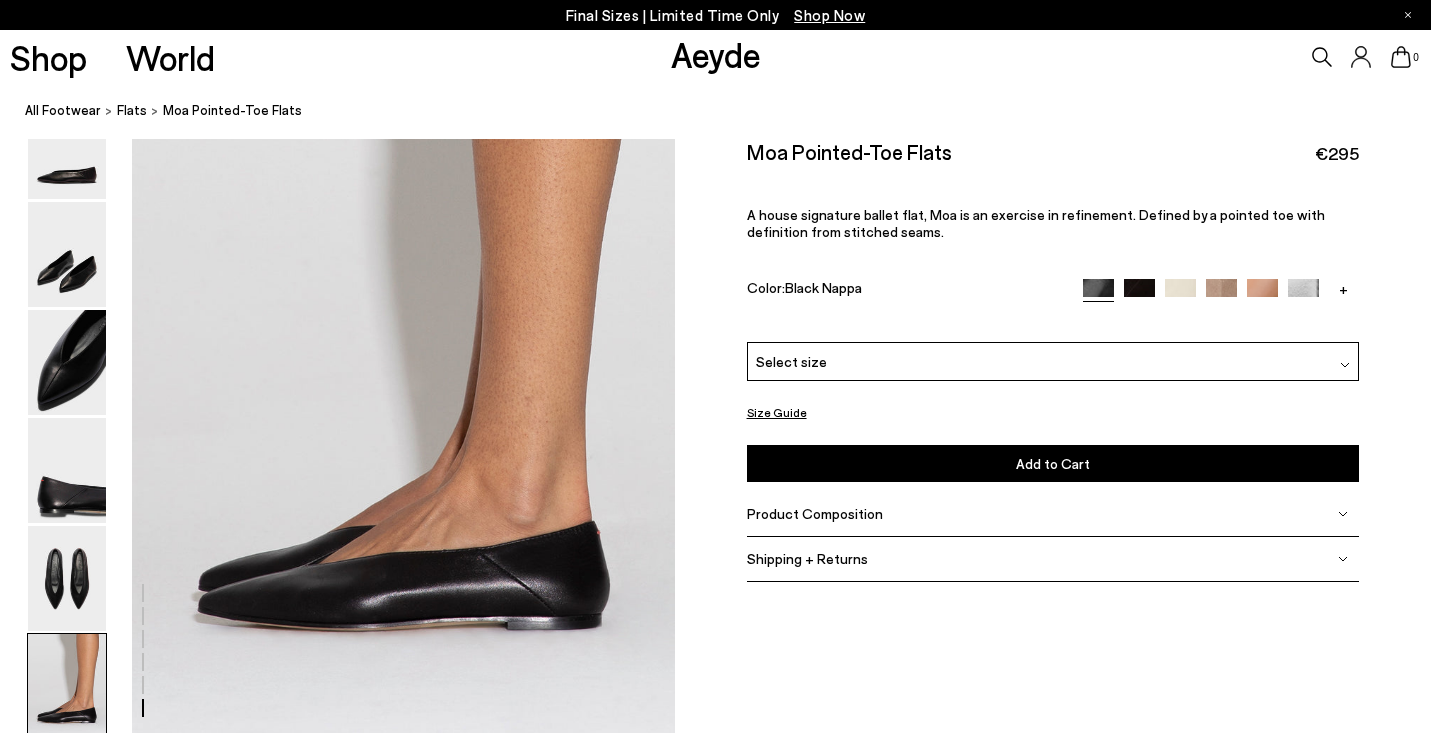 click at bounding box center (67, 686) 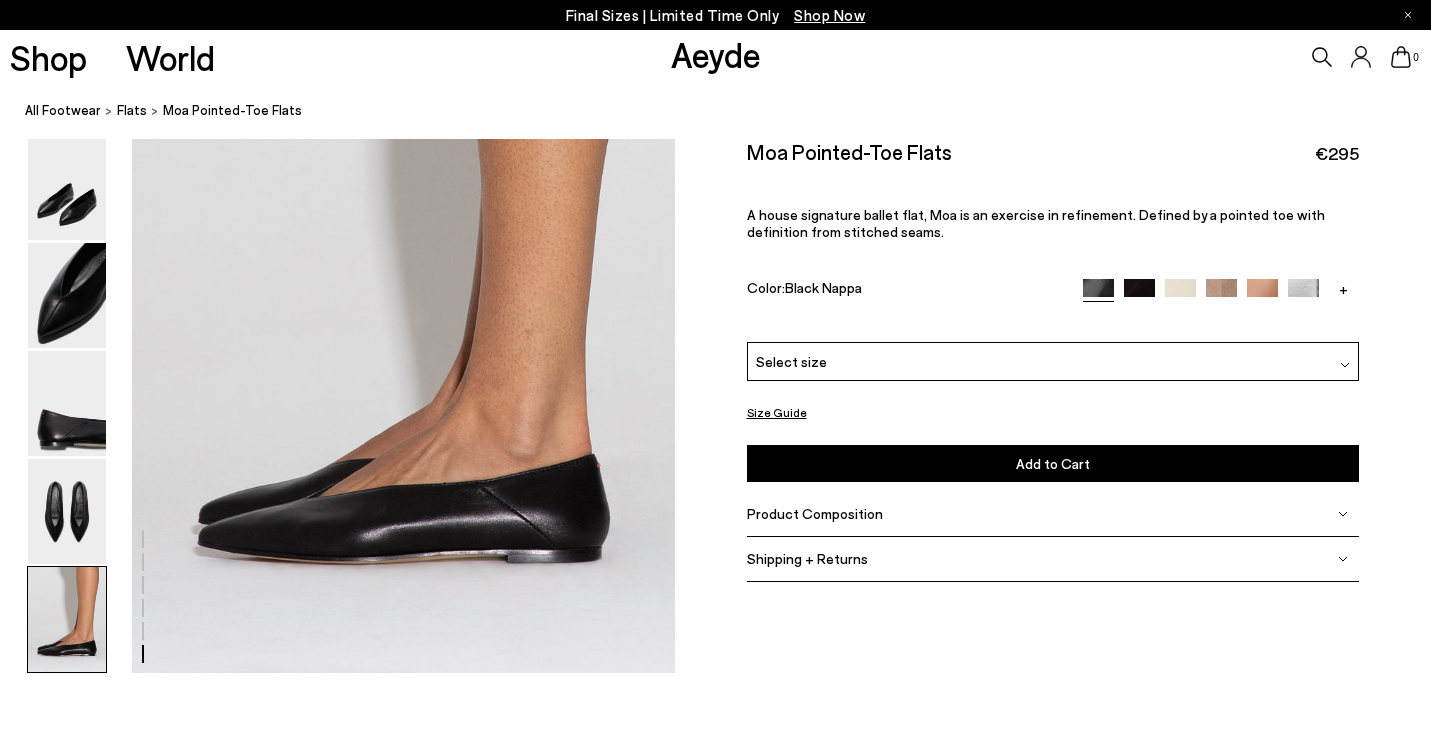 scroll, scrollTop: 3704, scrollLeft: 0, axis: vertical 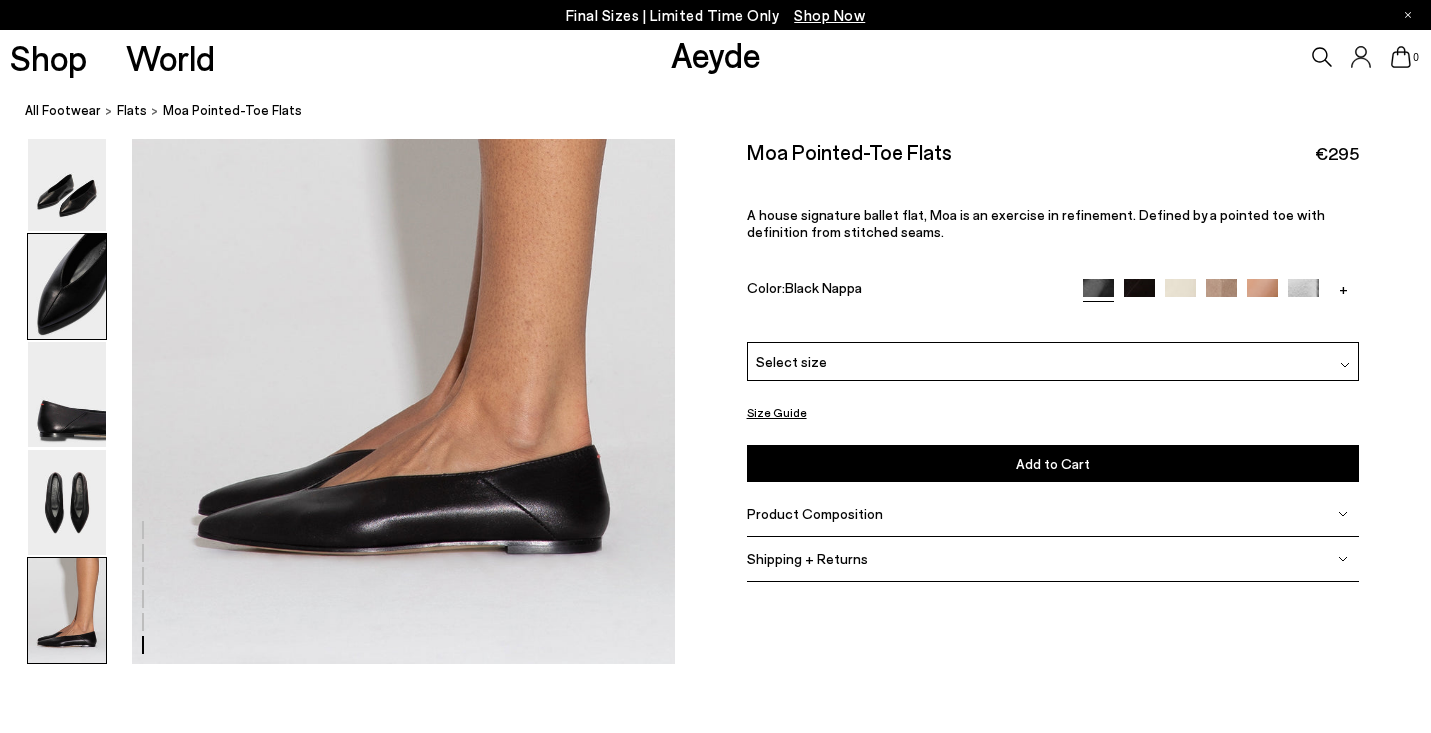 click at bounding box center (67, 286) 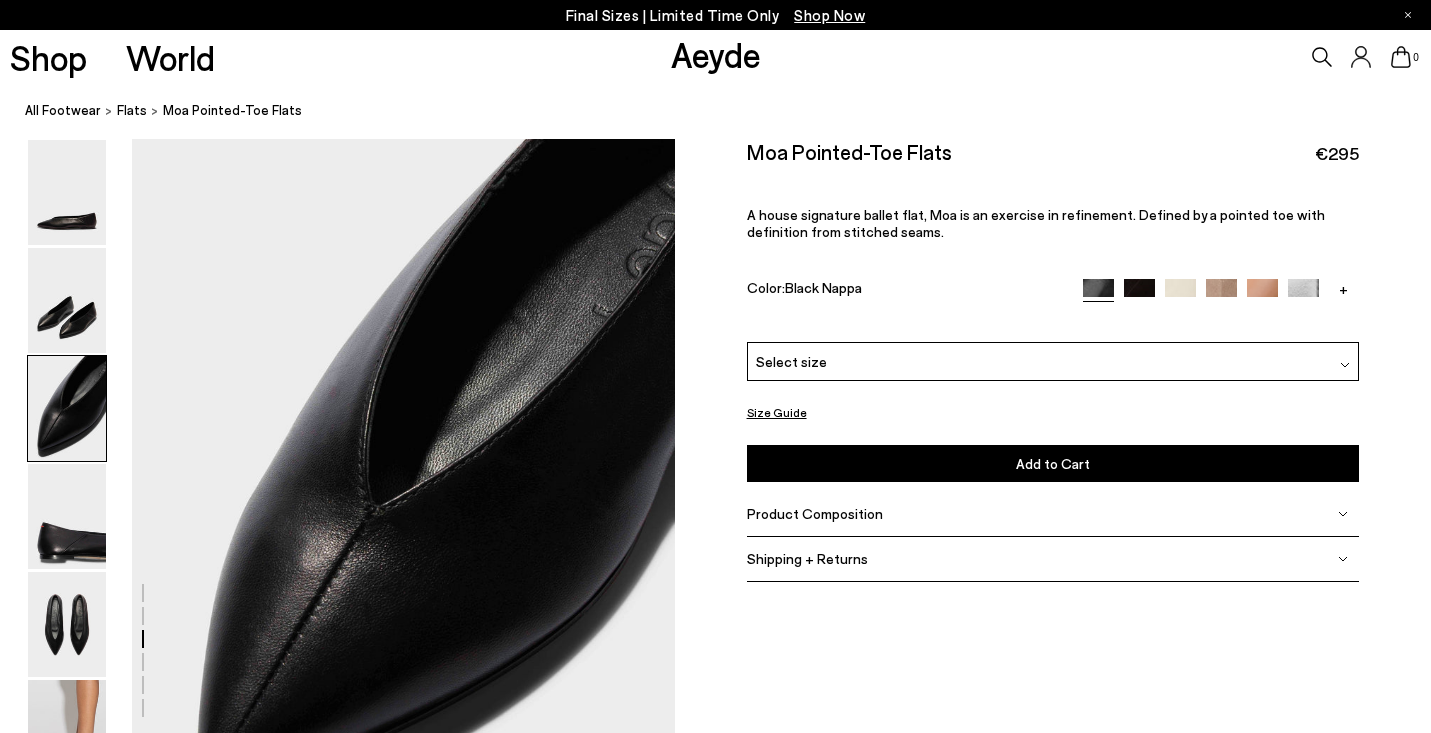 click at bounding box center (337, 927) 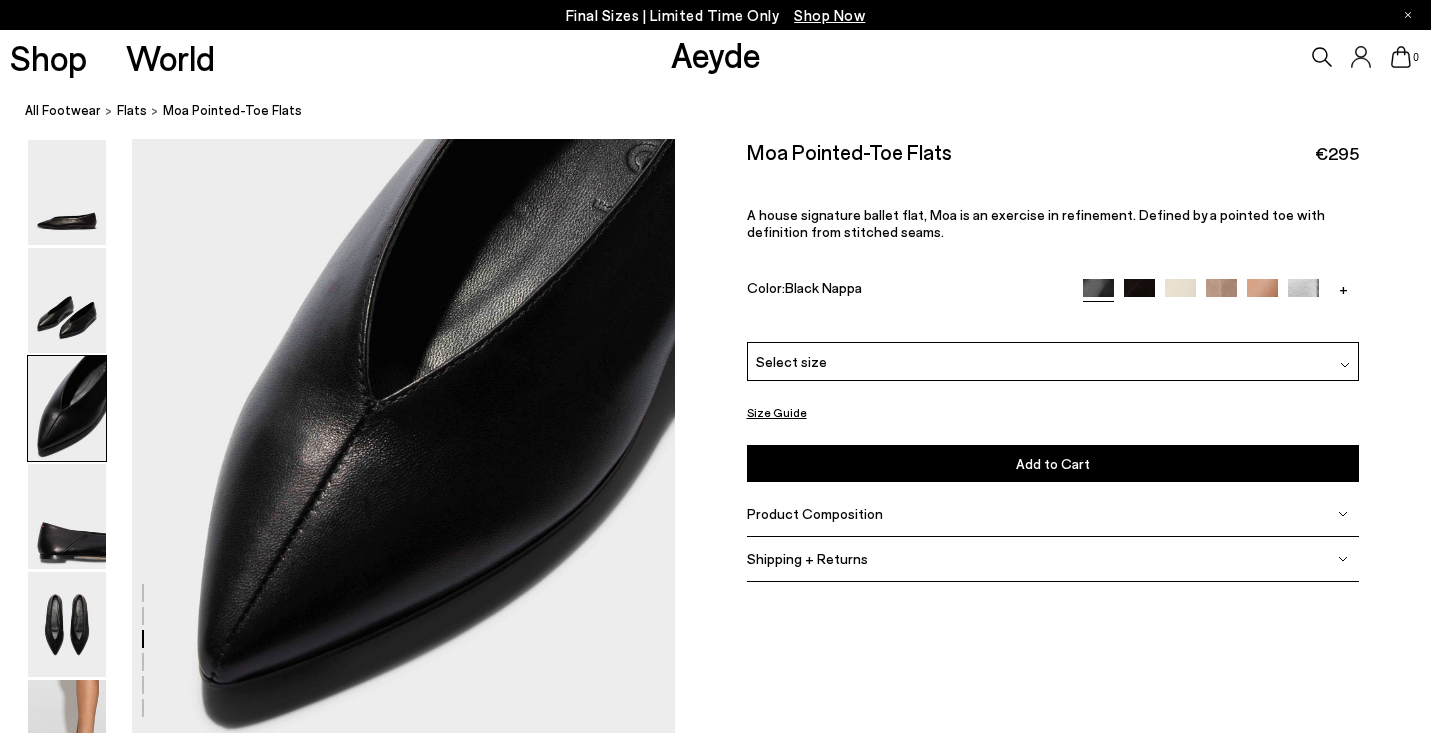 scroll, scrollTop: 1434, scrollLeft: 0, axis: vertical 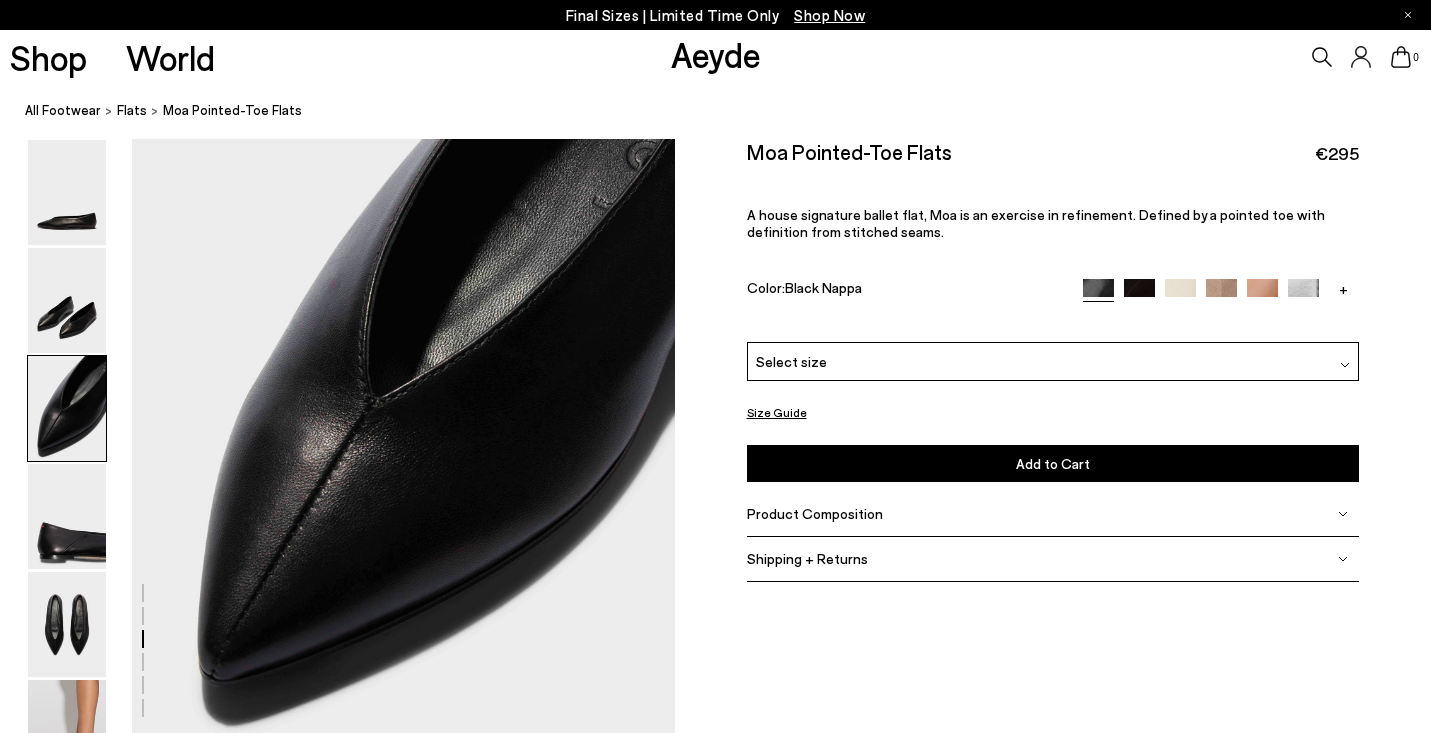 click at bounding box center [337, 819] 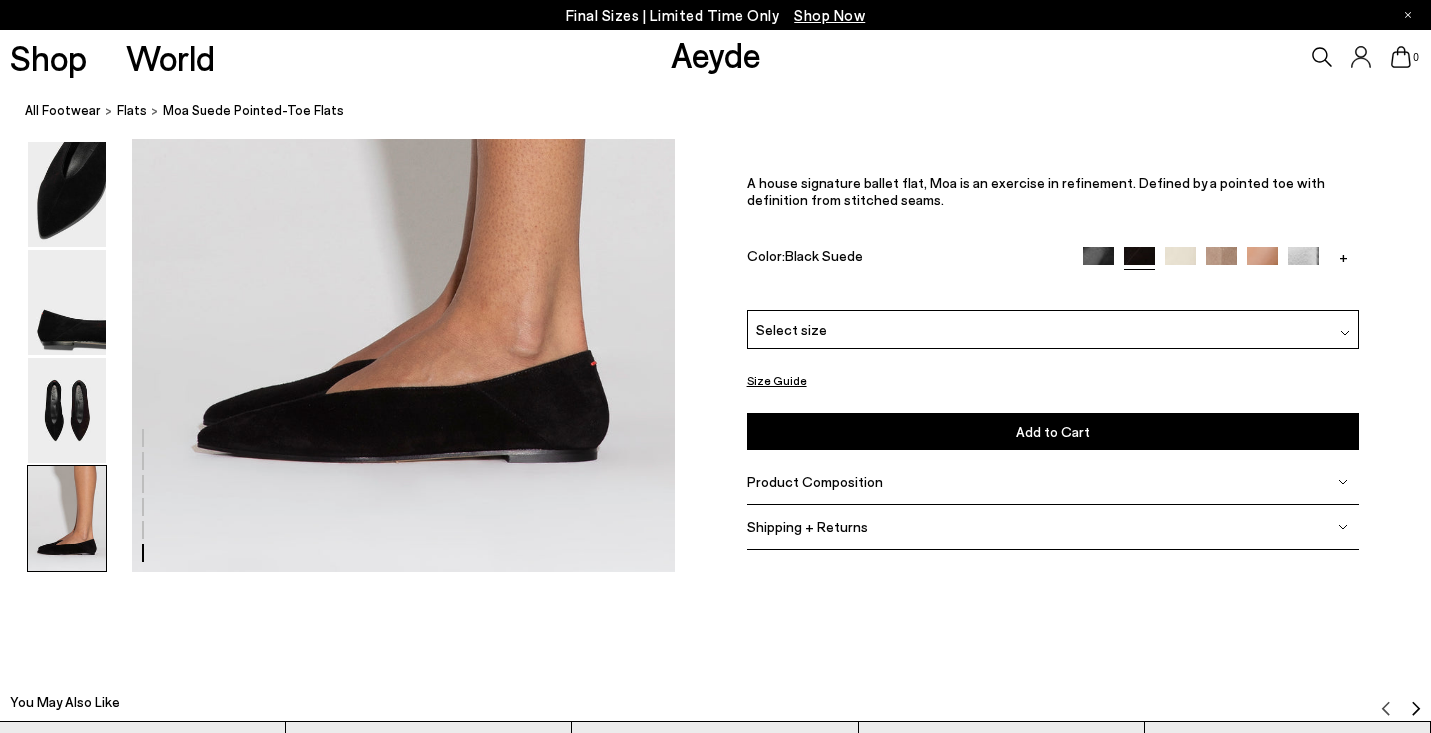 scroll, scrollTop: 3978, scrollLeft: 0, axis: vertical 